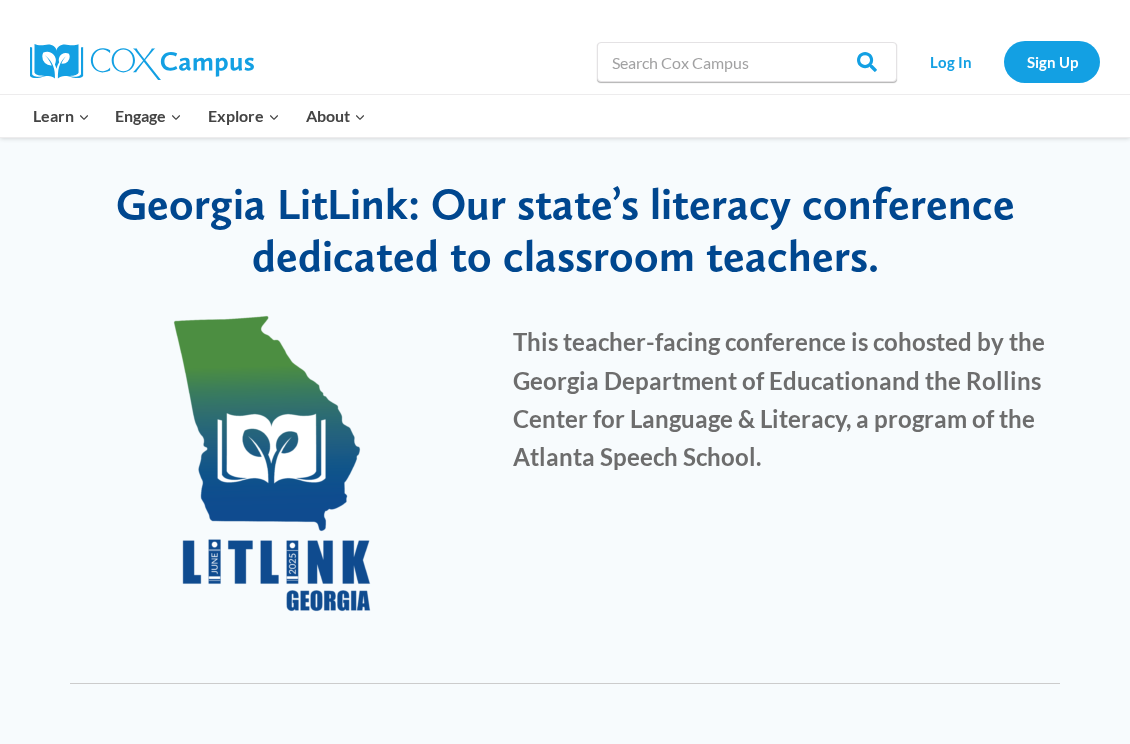 scroll, scrollTop: 0, scrollLeft: 0, axis: both 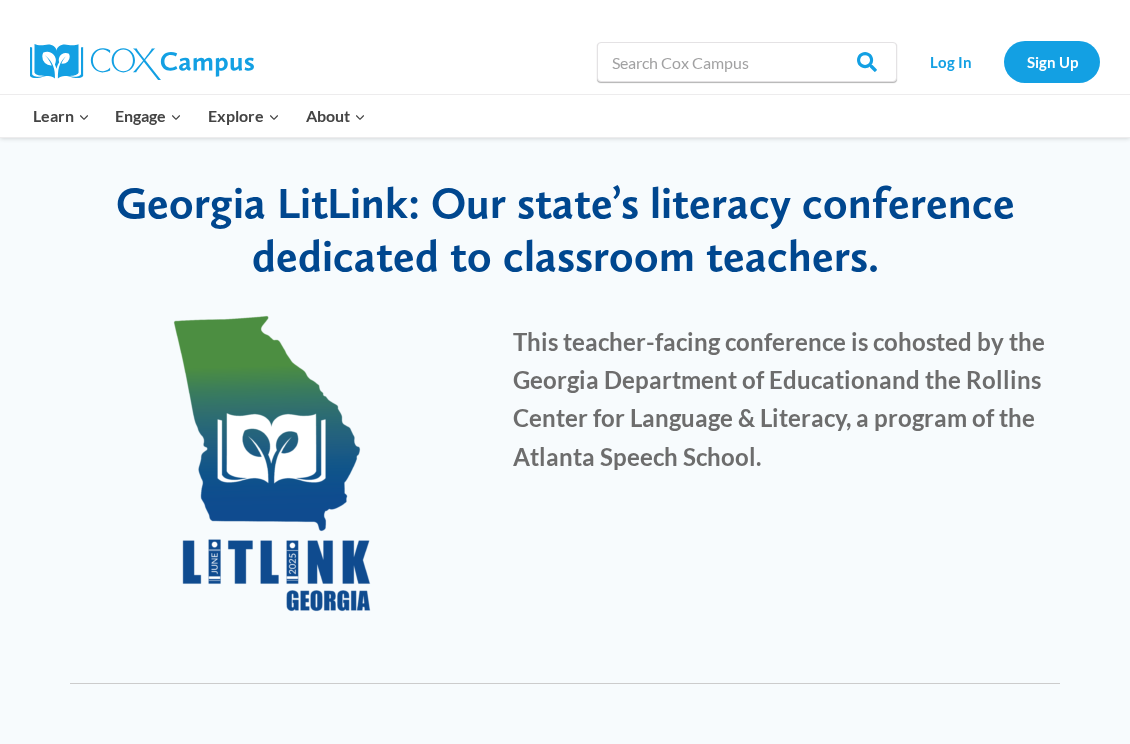 click on "Georgia LitLink: Our state’s literacy conference dedicated to classroom teachers." at bounding box center (565, 229) 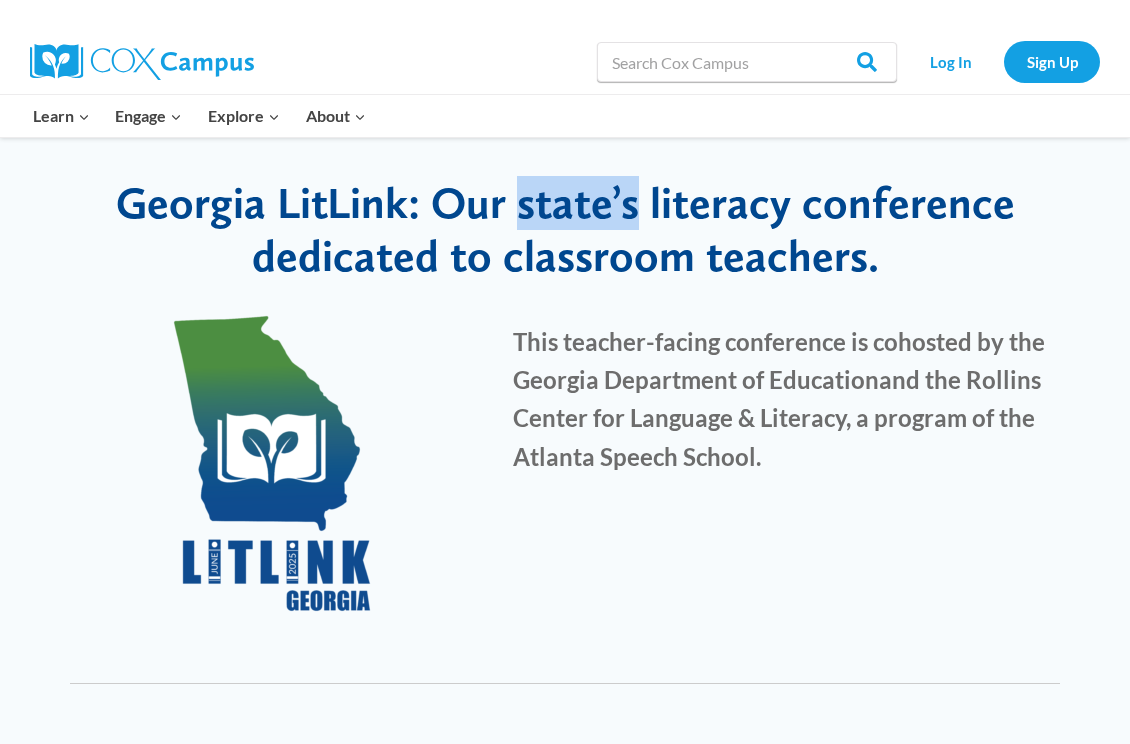 click on "Georgia LitLink: Our state’s literacy conference dedicated to classroom teachers." at bounding box center [565, 229] 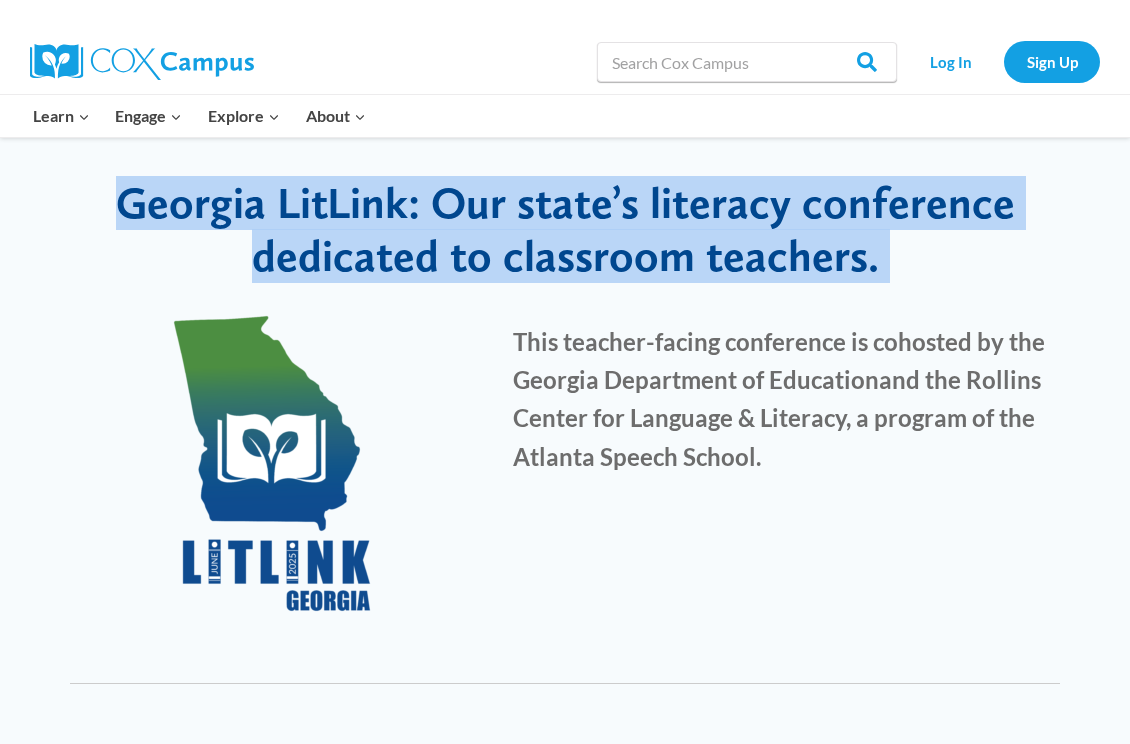 click on "Georgia LitLink: Our state’s literacy conference dedicated to classroom teachers." at bounding box center [565, 229] 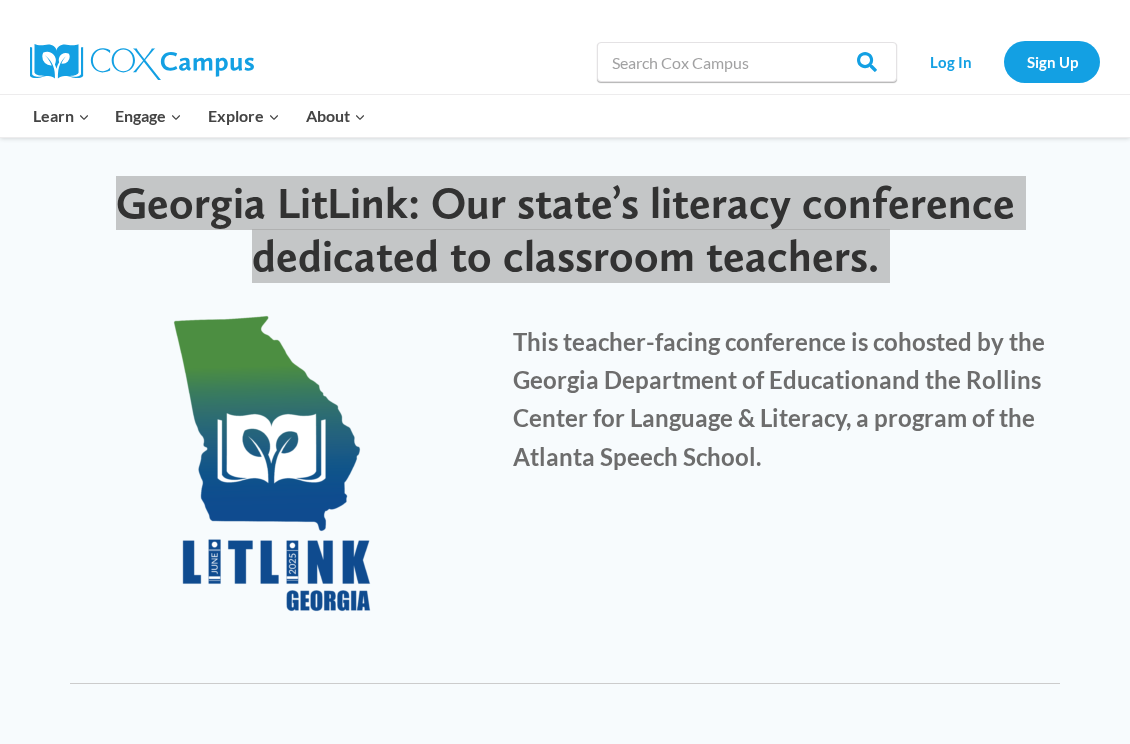 drag, startPoint x: 78, startPoint y: 194, endPoint x: 439, endPoint y: 241, distance: 364.0467 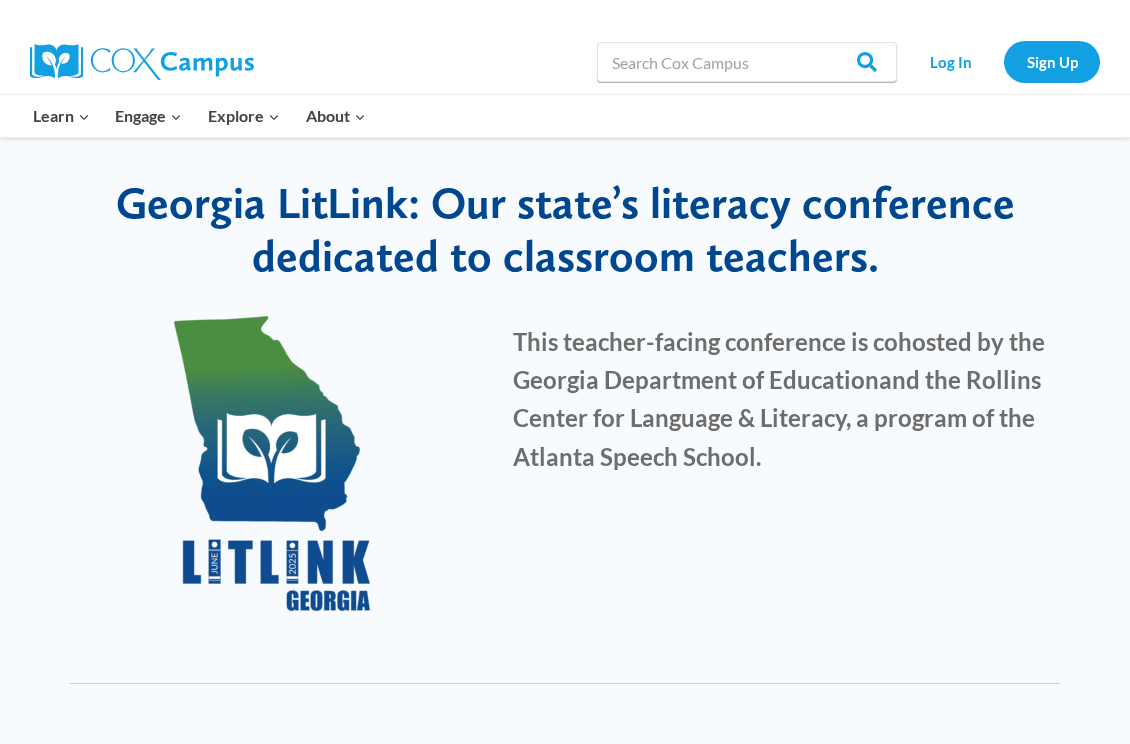 click on "Georgia LitLink: Our state’s literacy conference dedicated to classroom teachers." at bounding box center (565, 229) 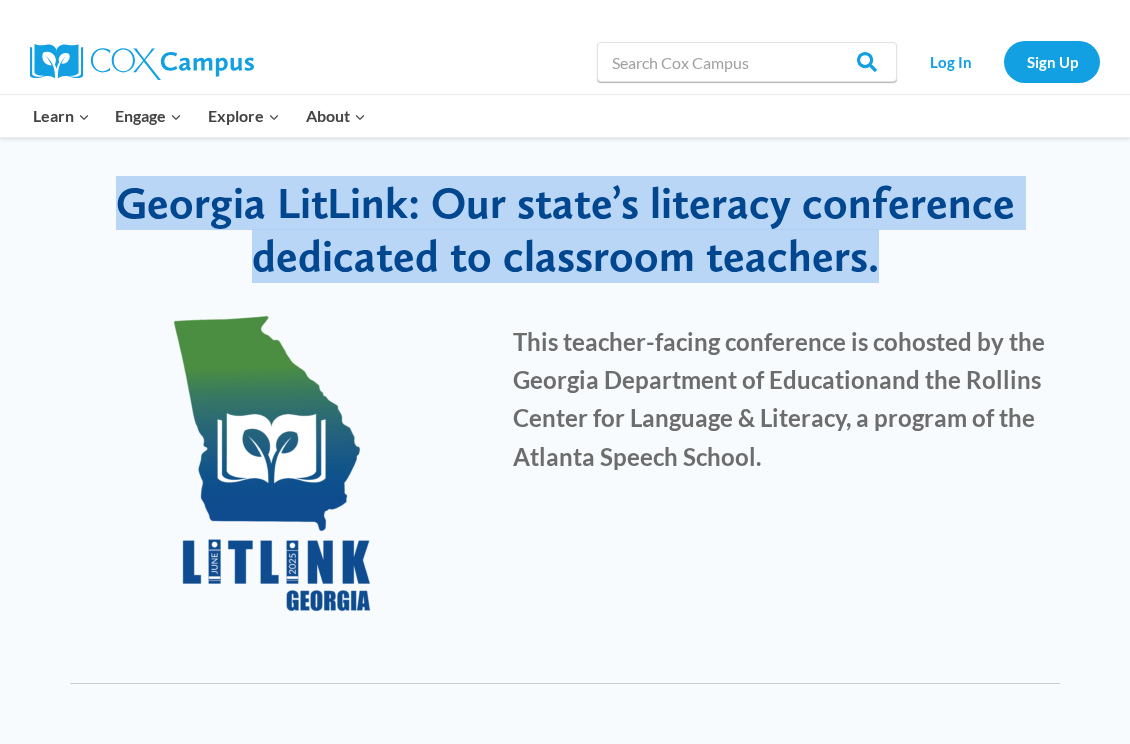 drag, startPoint x: 122, startPoint y: 209, endPoint x: 876, endPoint y: 267, distance: 756.2275 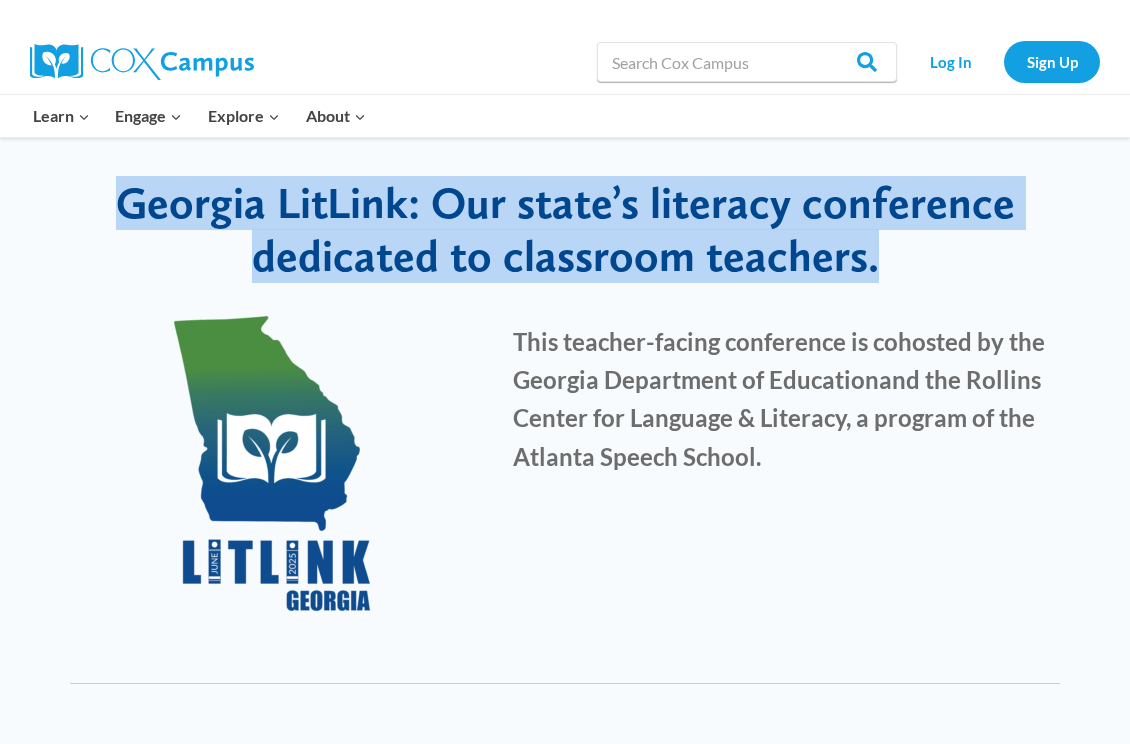 click on "Georgia LitLink: Our state’s literacy conference dedicated to classroom teachers." at bounding box center [565, 230] 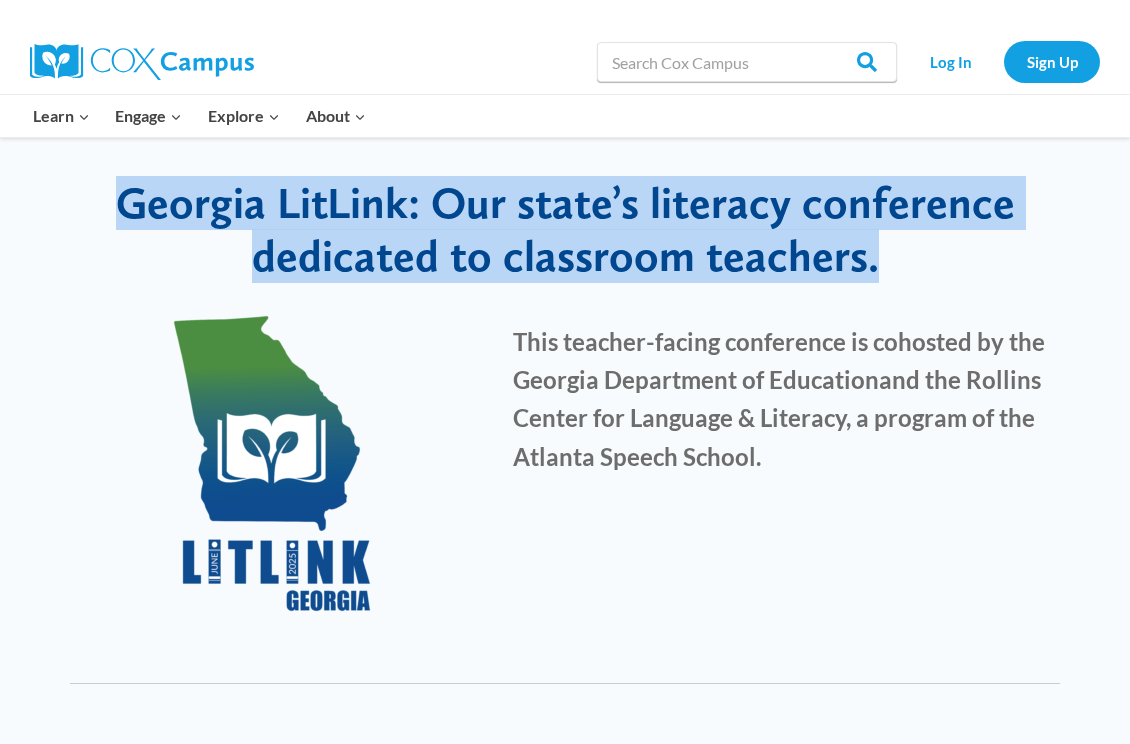 copy on "Georgia LitLink: Our state’s literacy conference dedicated to classroom teachers." 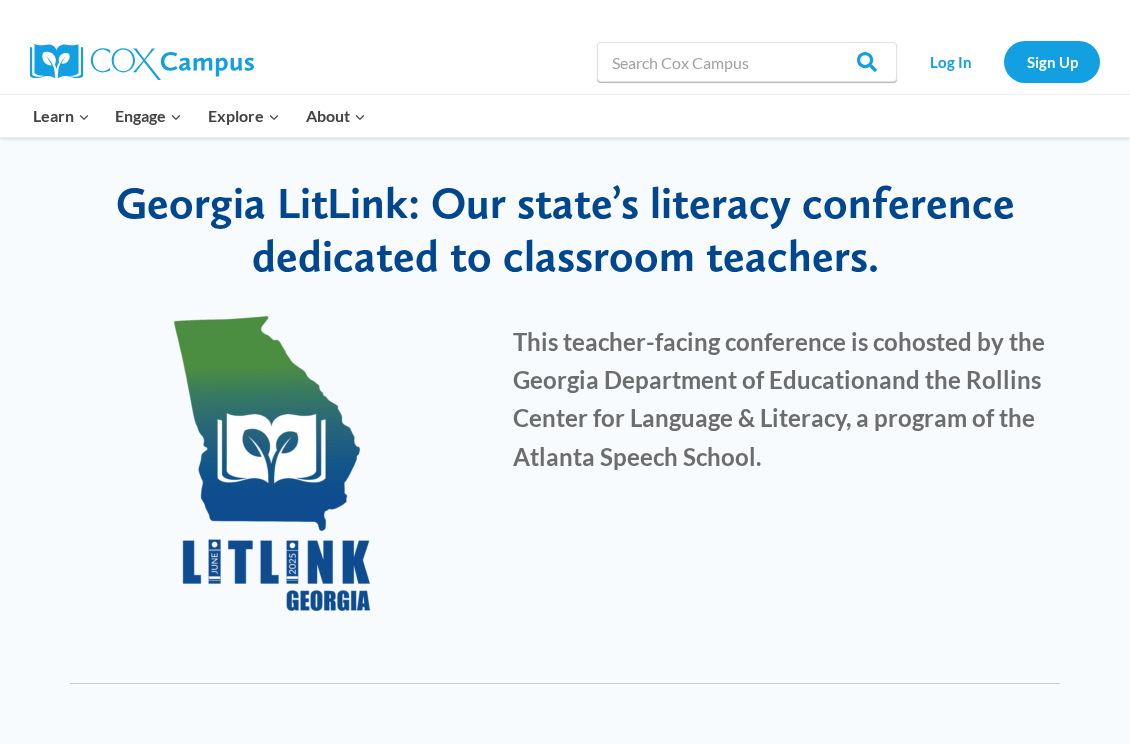 click on "This teacher-facing conference is cohosted by the Georgia Department of Education" at bounding box center (779, 360) 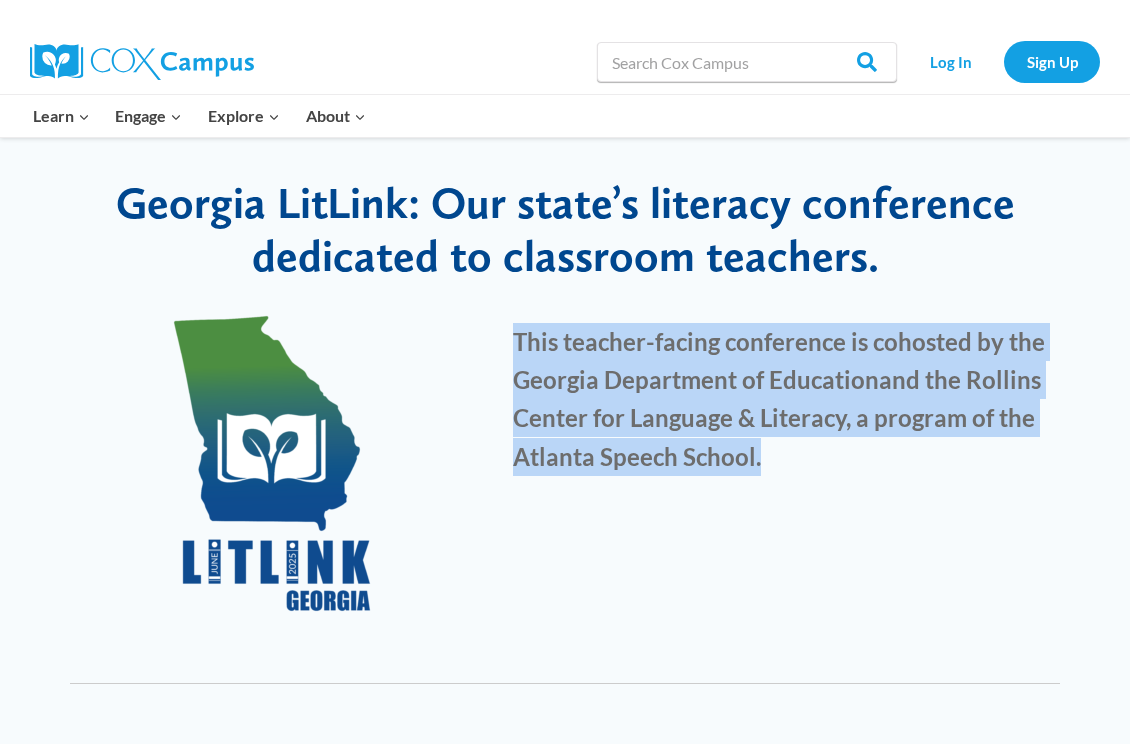 drag, startPoint x: 514, startPoint y: 338, endPoint x: 833, endPoint y: 453, distance: 339.09586 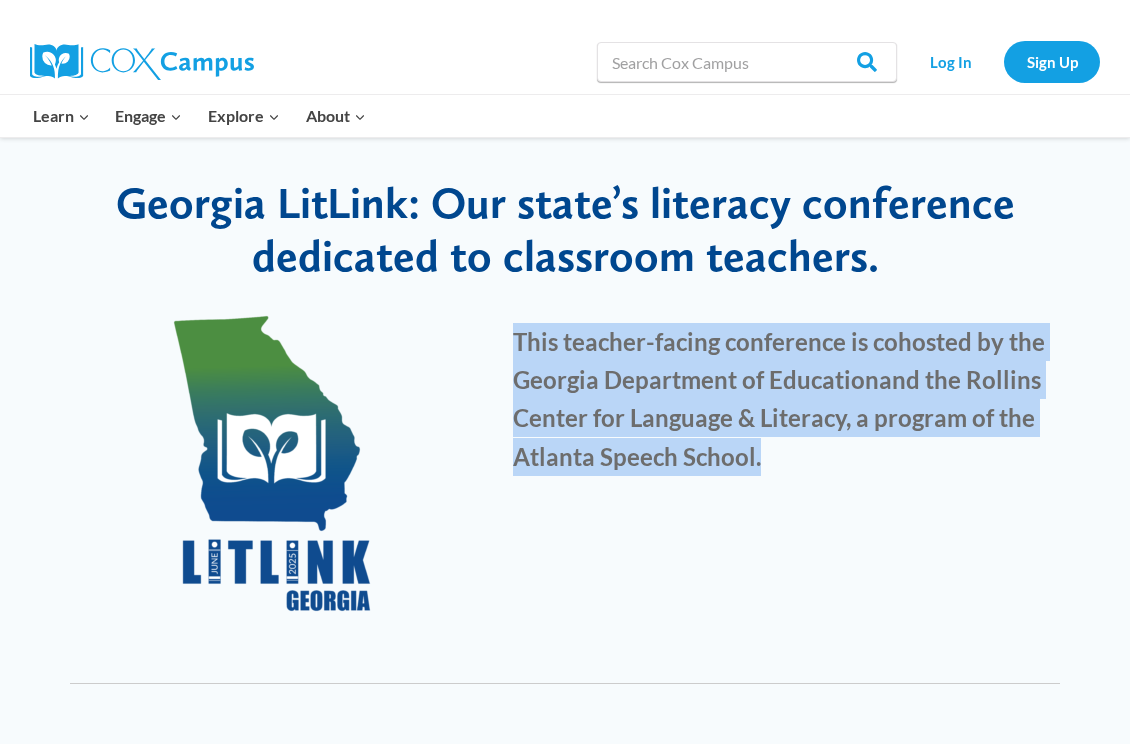 copy on "​ This teacher-facing conference is cohosted by the Georgia Department of Education and the Rollins Center for Language & Literacy, a program of the Atlanta Speech School." 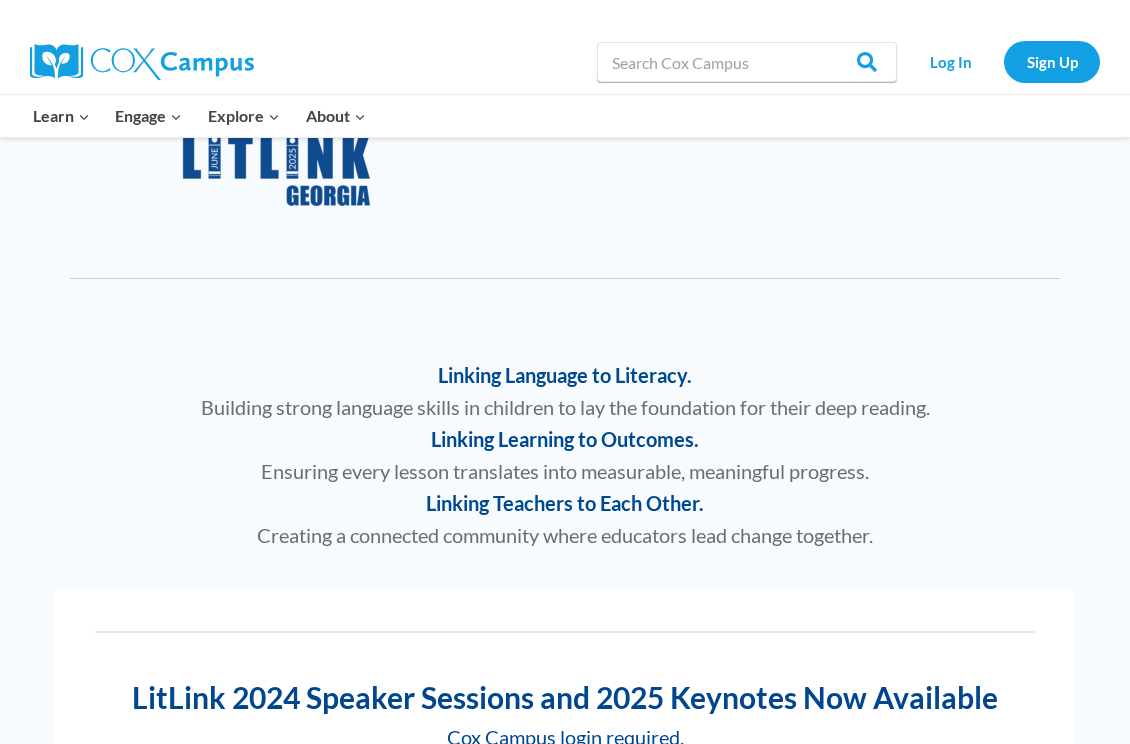 scroll, scrollTop: 398, scrollLeft: 0, axis: vertical 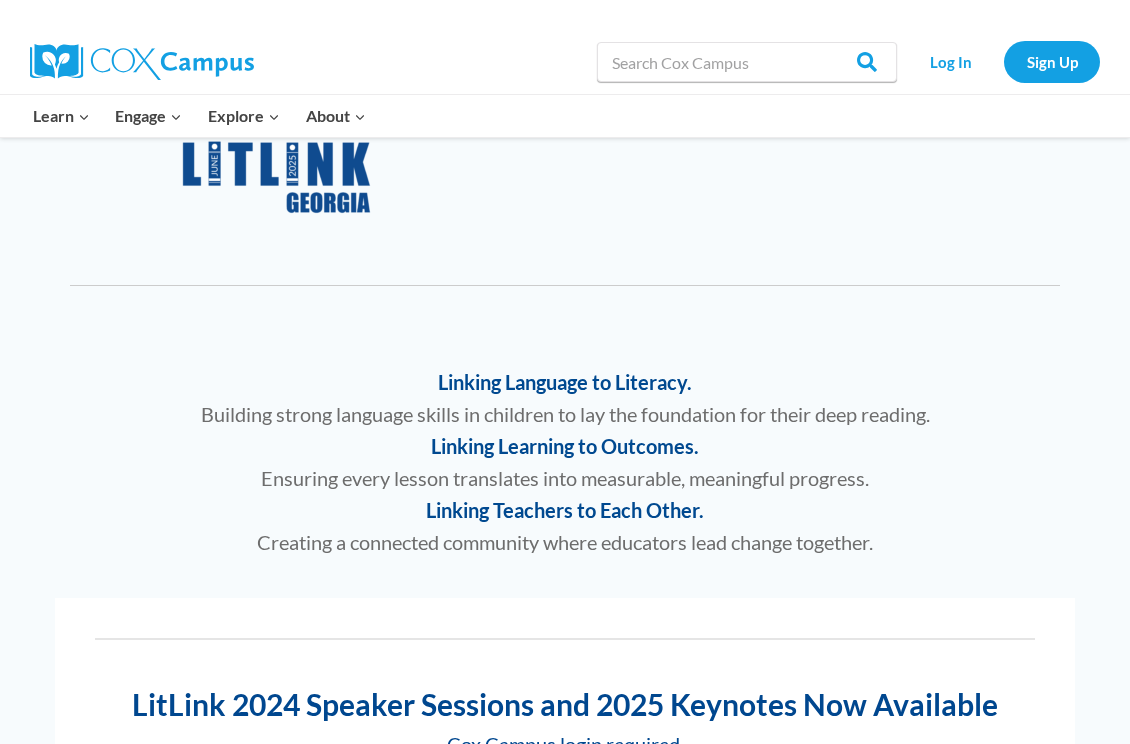 click on "Linking Language to Literacy." at bounding box center [565, 382] 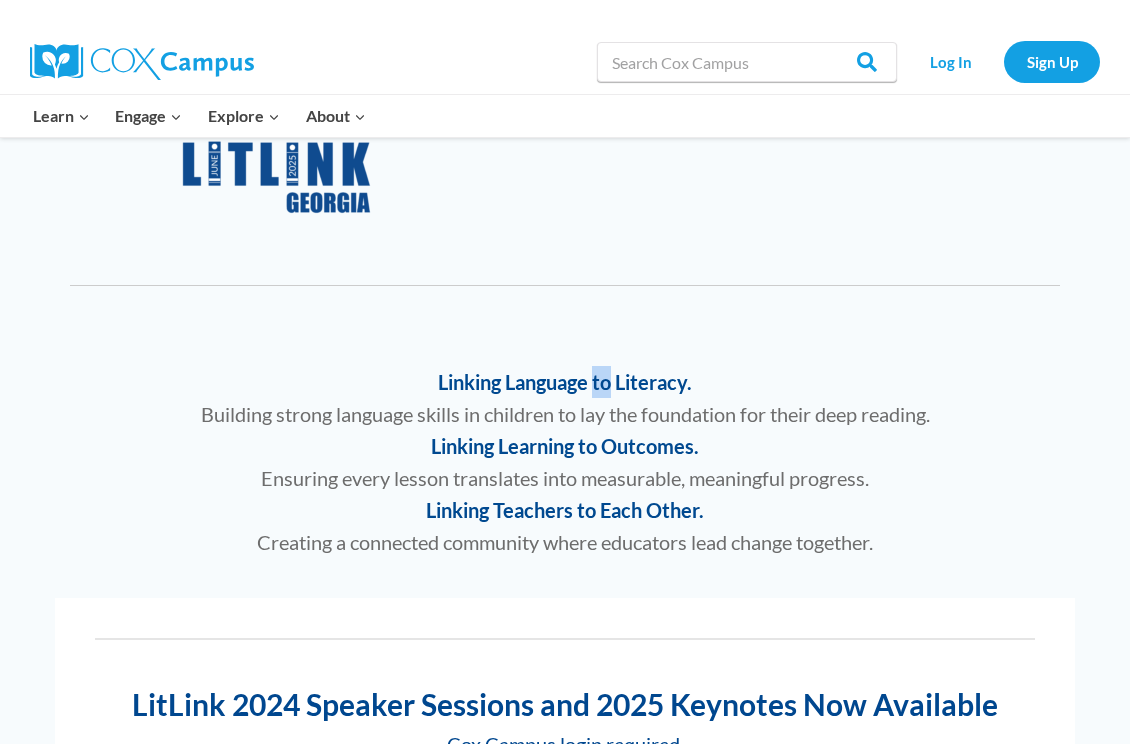 click on "Linking Language to Literacy." at bounding box center (565, 382) 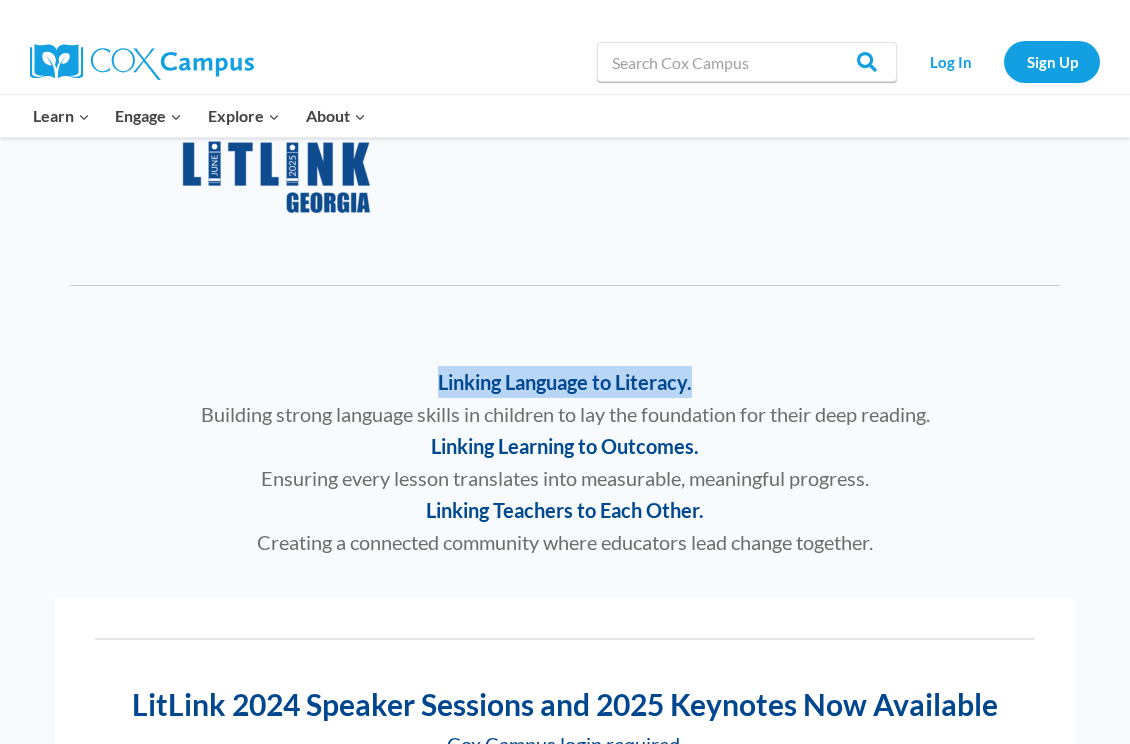 click on "Linking Language to Literacy." at bounding box center (565, 382) 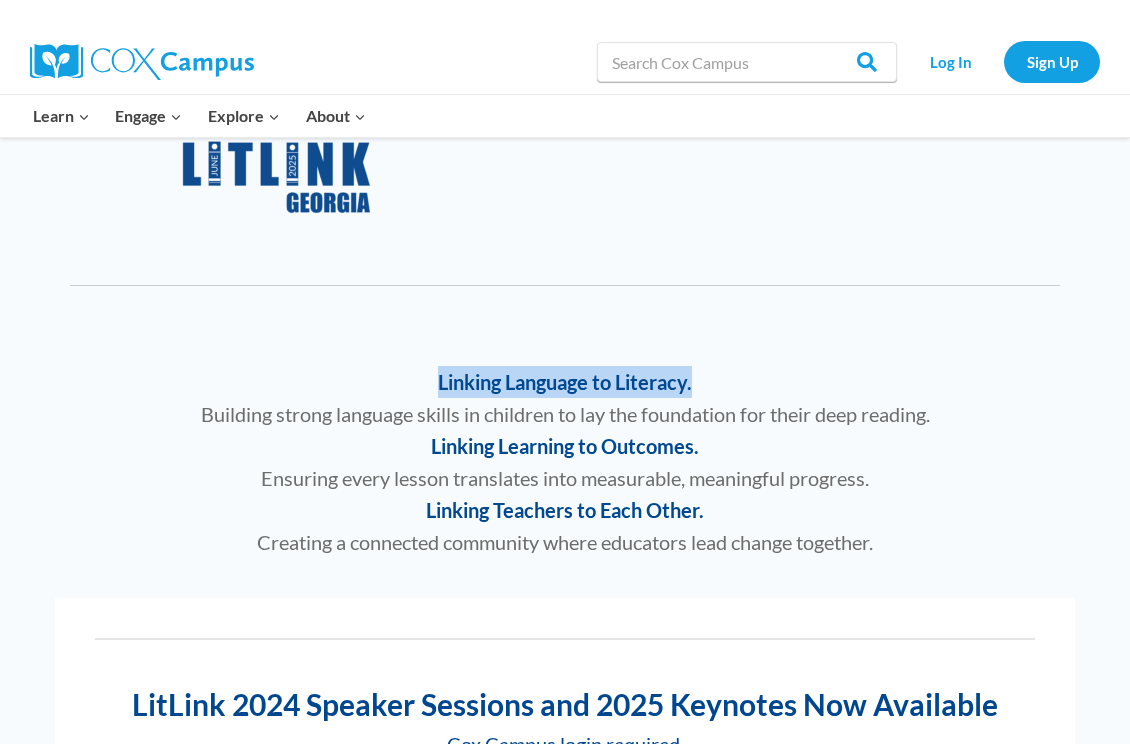 copy on "Linking Language to Literacy." 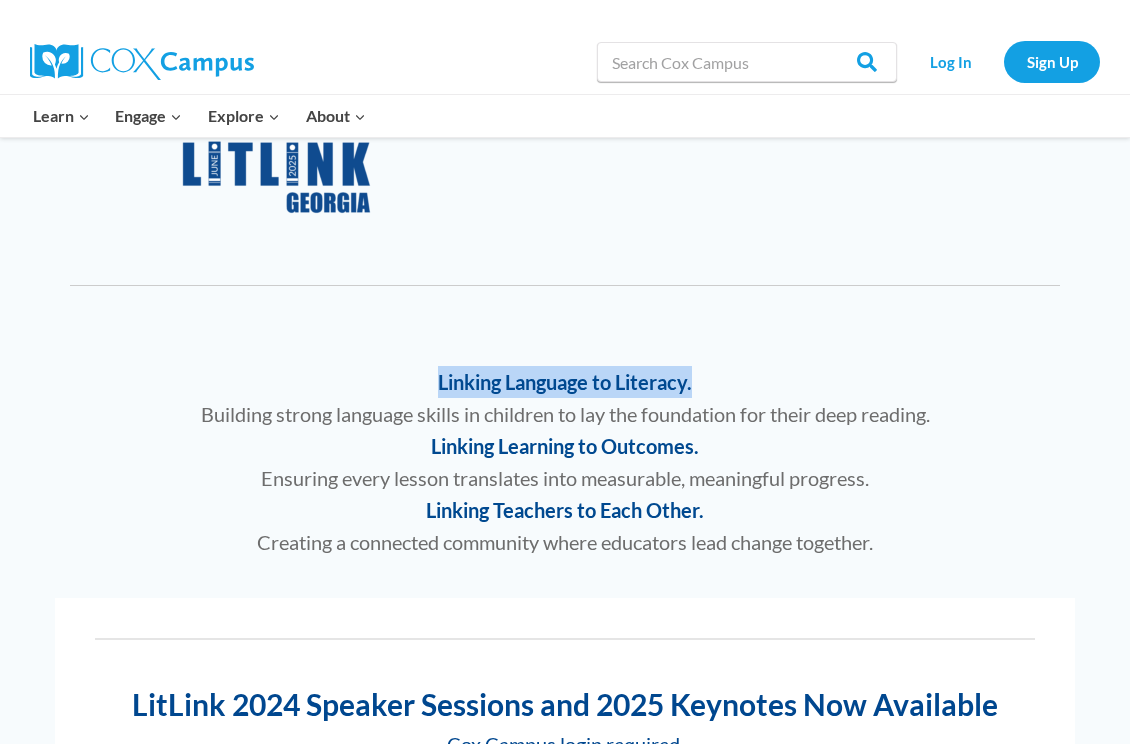 click on "Building strong language skills in children to lay the foundation for their deep reading." at bounding box center [565, 414] 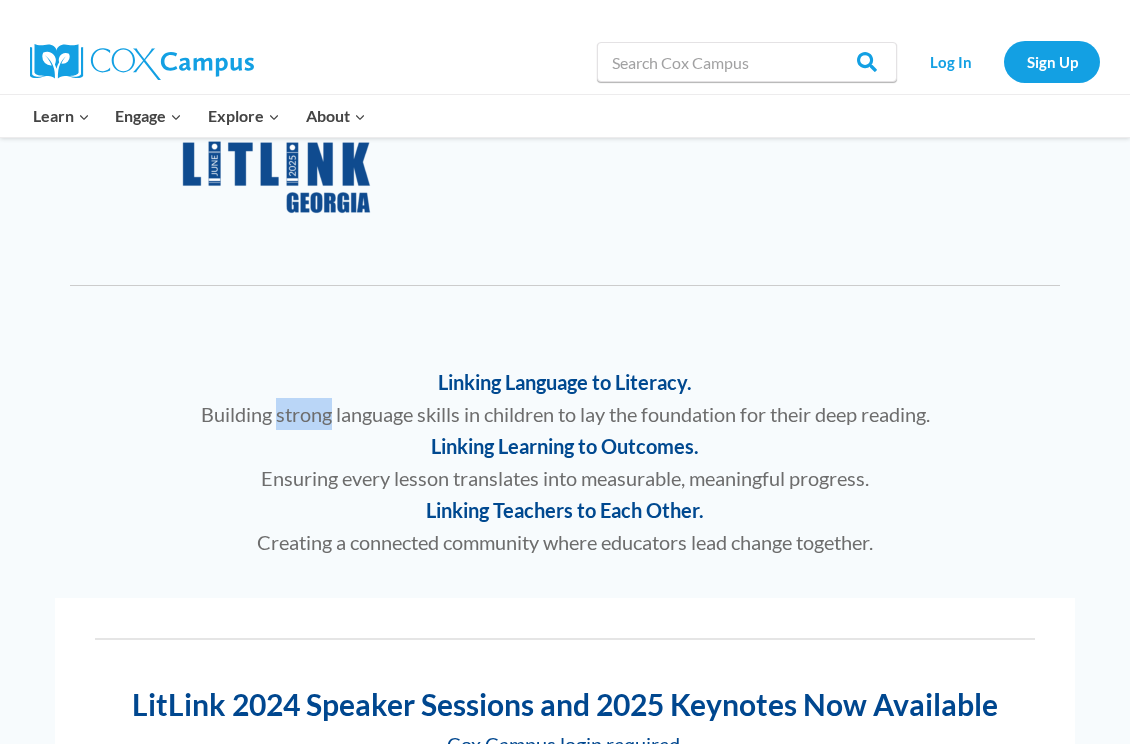 click on "Building strong language skills in children to lay the foundation for their deep reading." at bounding box center (565, 414) 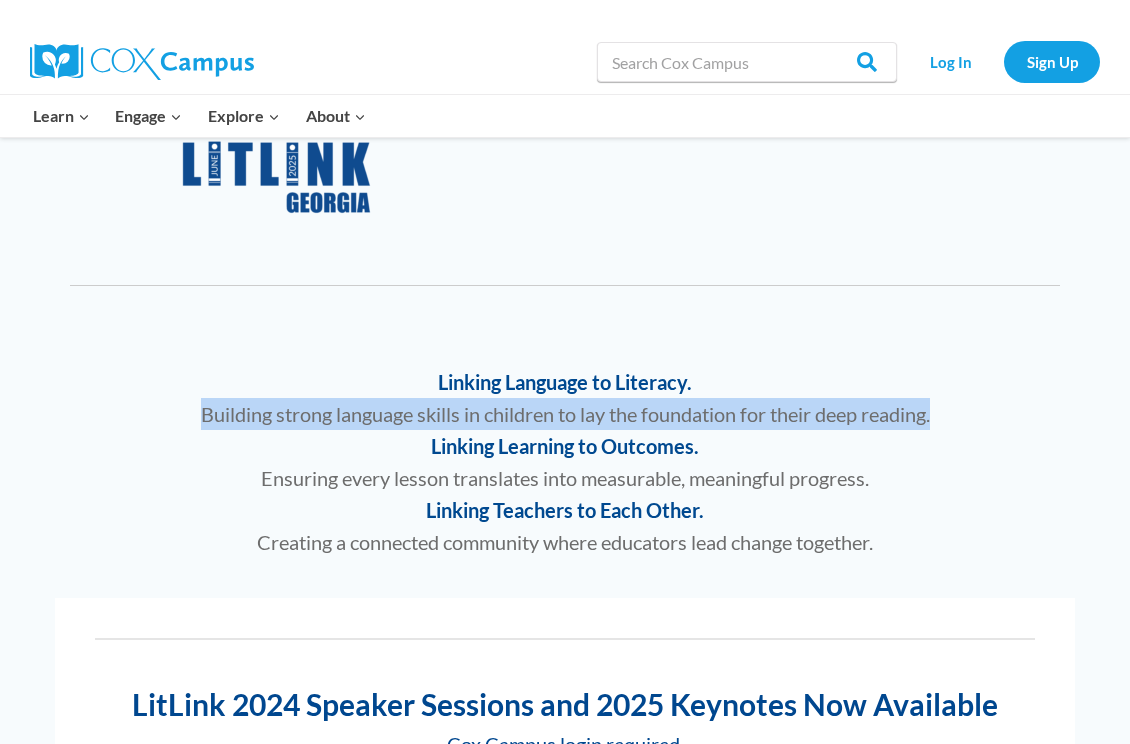 click on "Building strong language skills in children to lay the foundation for their deep reading." at bounding box center (565, 414) 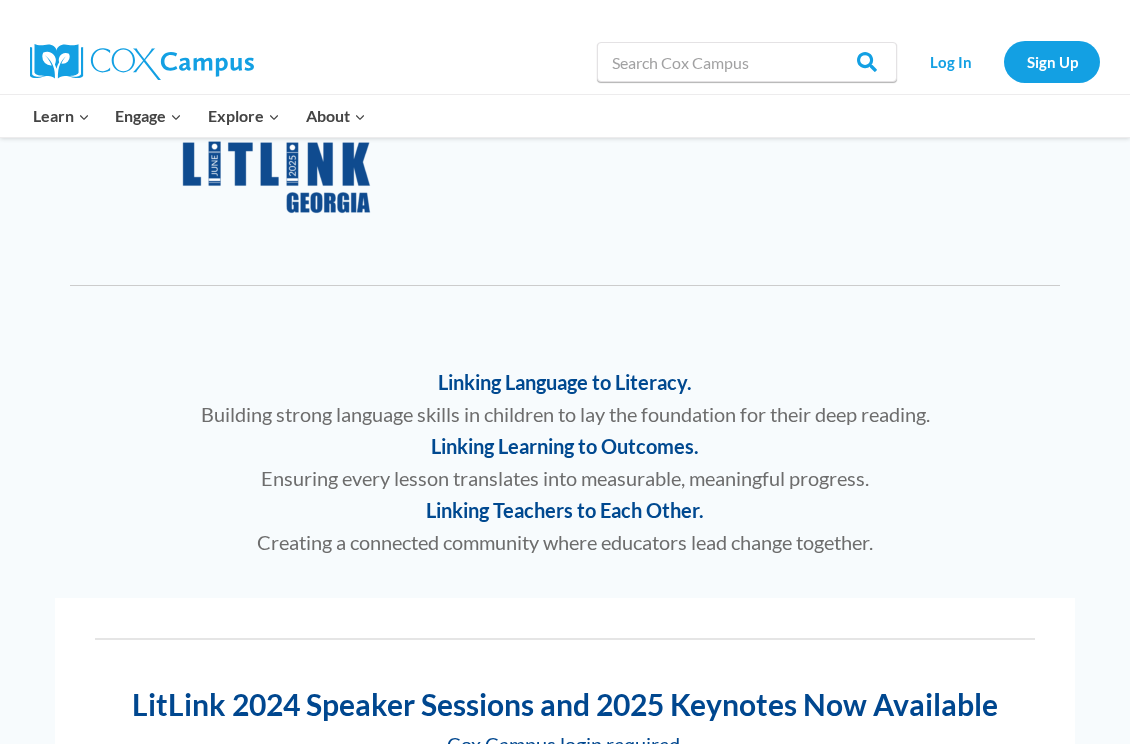 click on "Linking Language to Literacy.
Building strong language skills in children to lay the foundation for their deep reading.
Linking Learning to Outcomes.
Ensuring every lesson translates into measurable, meaningful progress.
Linking Teachers to Each Other.
Creating a connected community where educators lead change together." at bounding box center (565, 462) 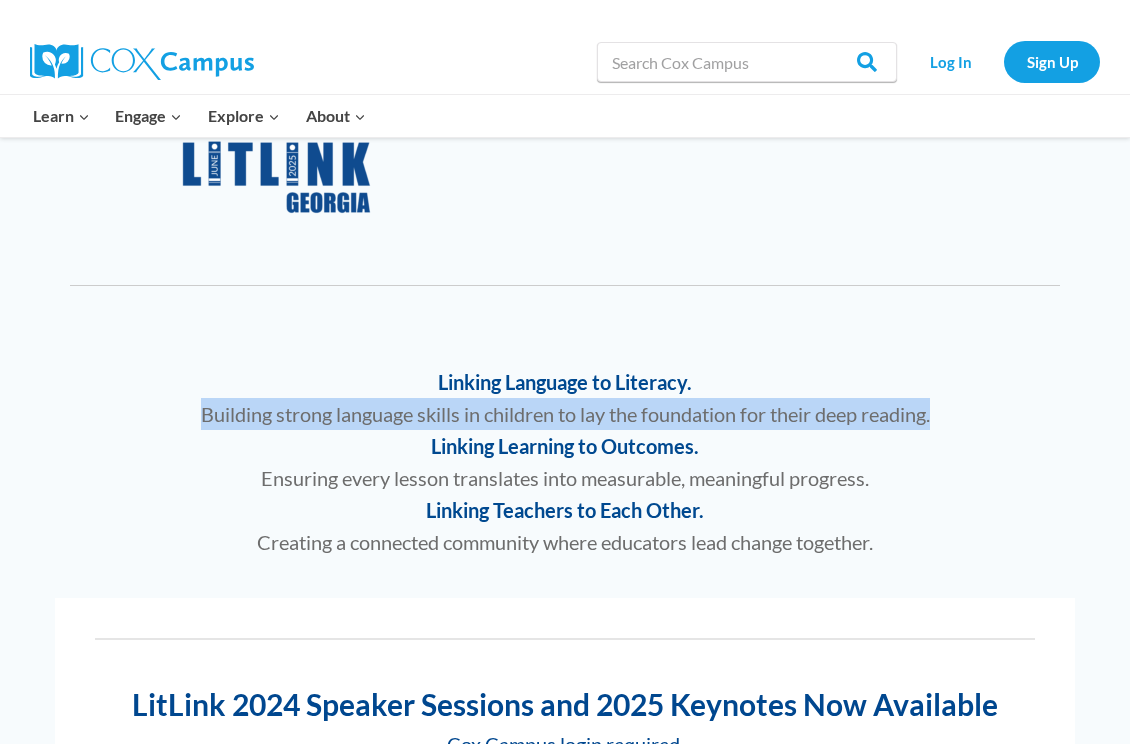 drag, startPoint x: 934, startPoint y: 416, endPoint x: 195, endPoint y: 419, distance: 739.0061 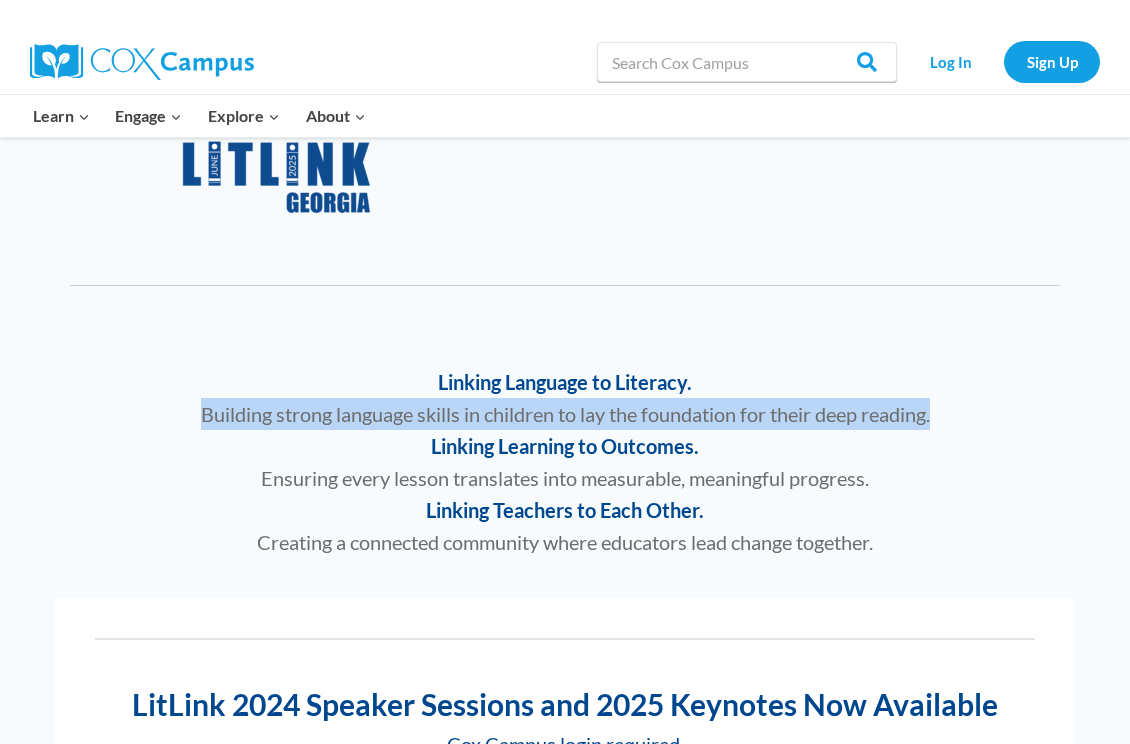 click on "Building strong language skills in children to lay the foundation for their deep reading." at bounding box center (565, 414) 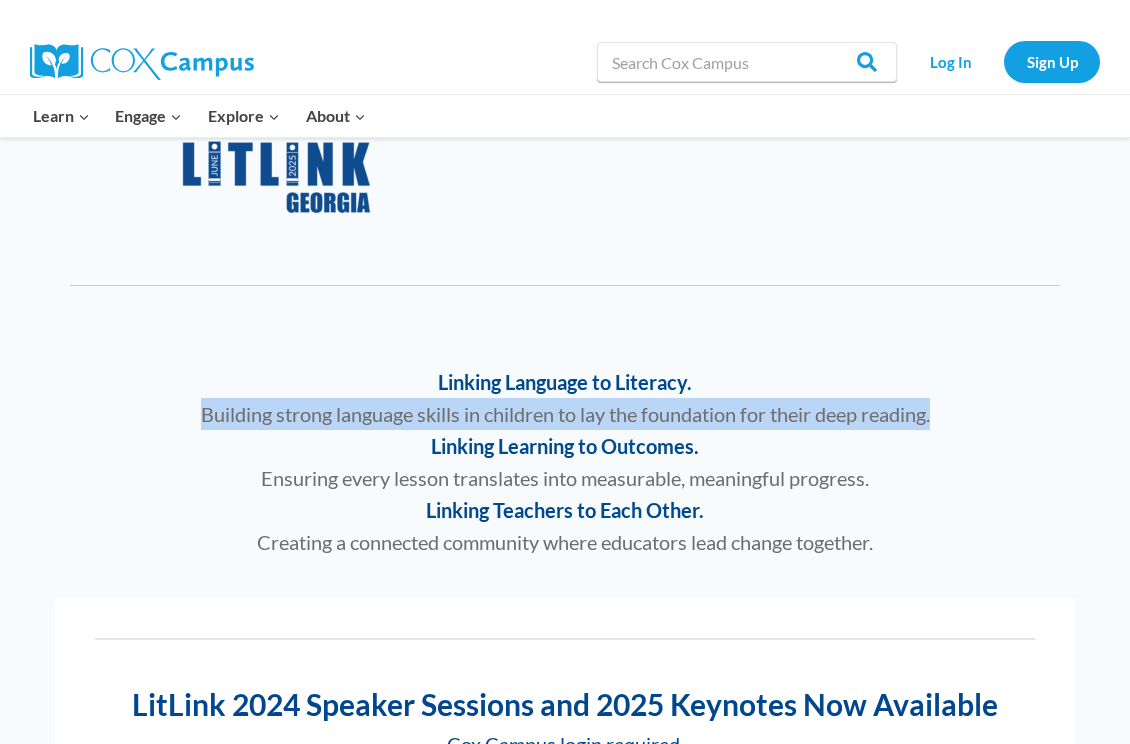 copy on "Building strong language skills in children to lay the foundation for their deep reading." 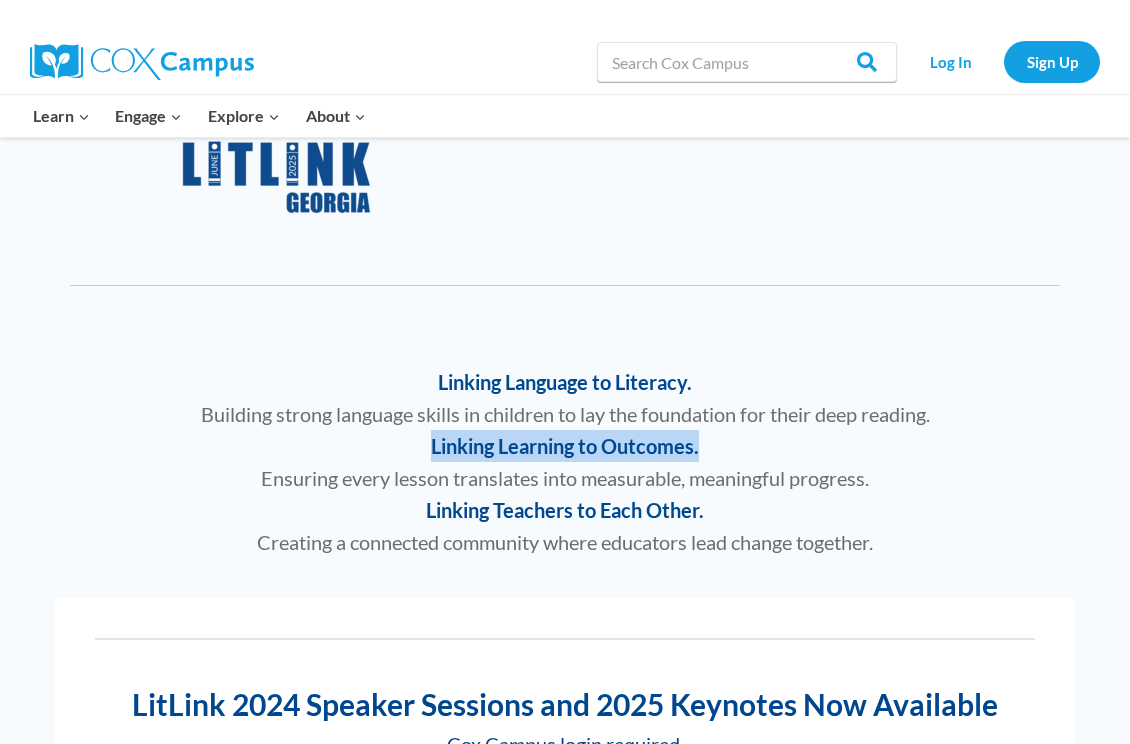 drag, startPoint x: 701, startPoint y: 452, endPoint x: 432, endPoint y: 441, distance: 269.22482 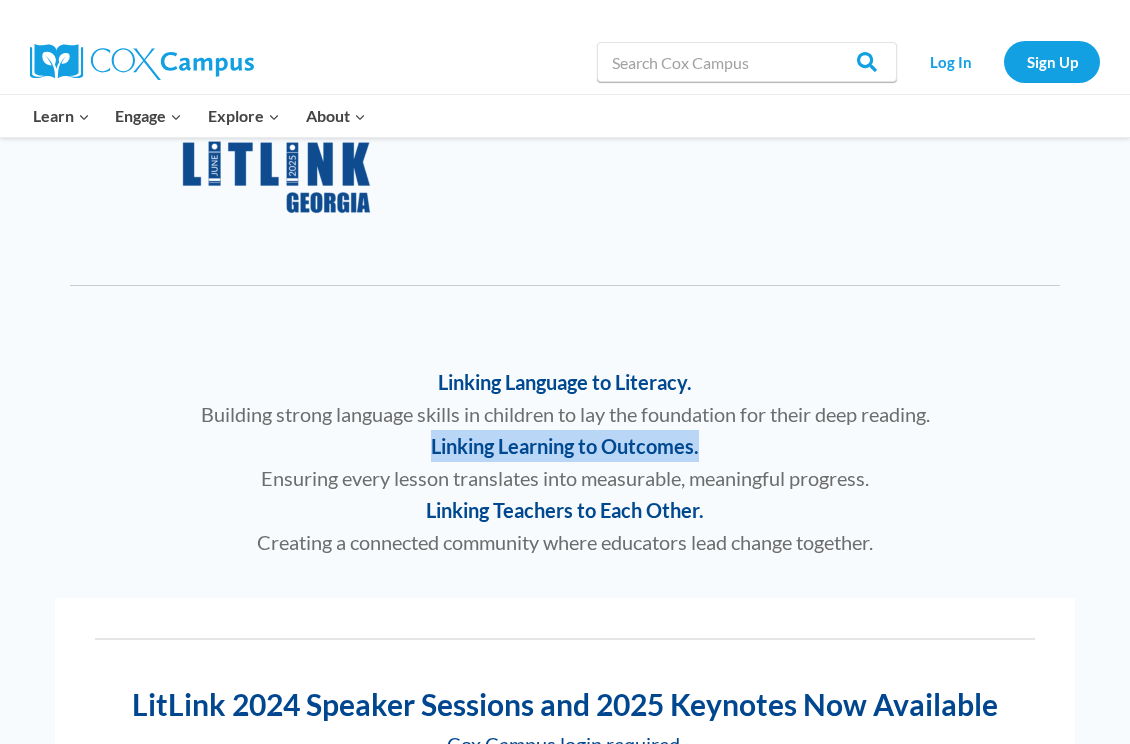 click on "Linking Learning to Outcomes." at bounding box center [565, 446] 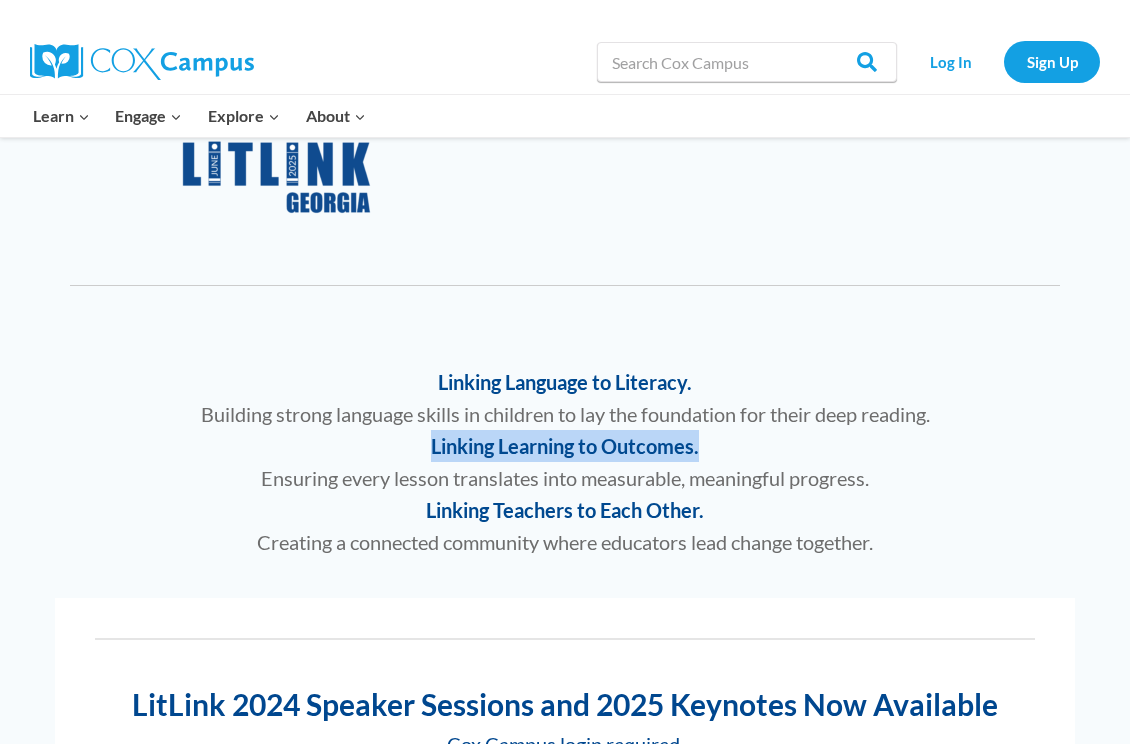 copy on "Linking Learning to Outcomes." 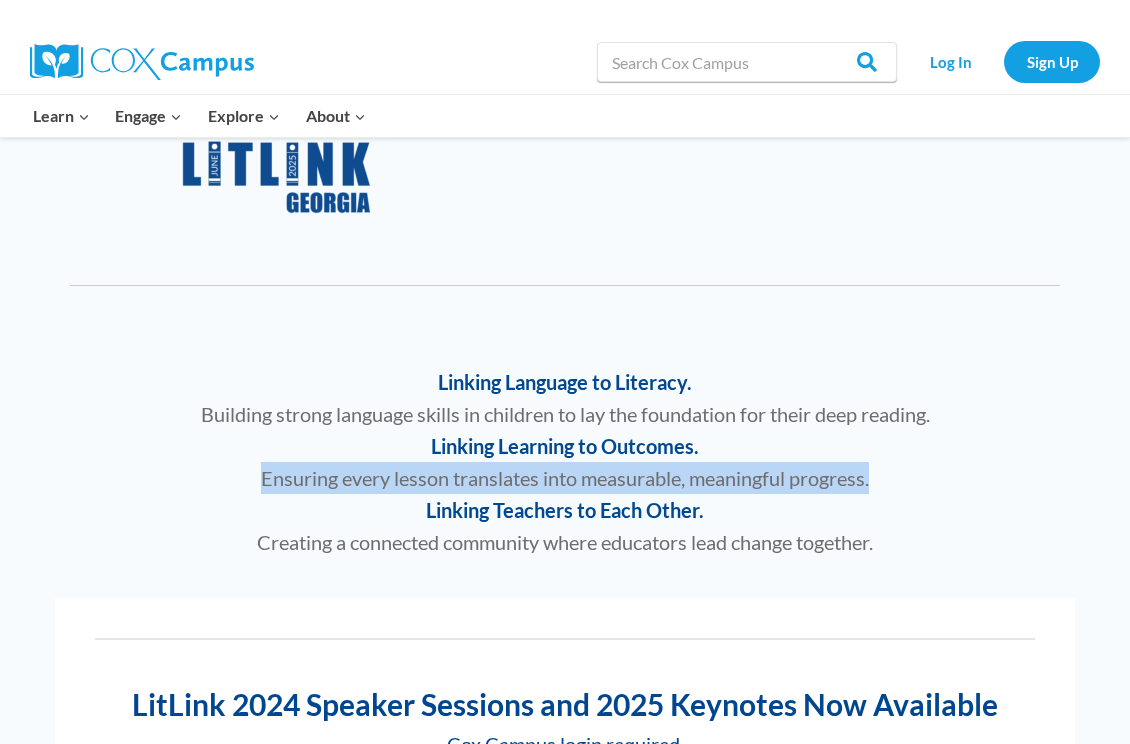 drag, startPoint x: 871, startPoint y: 480, endPoint x: 260, endPoint y: 467, distance: 611.1383 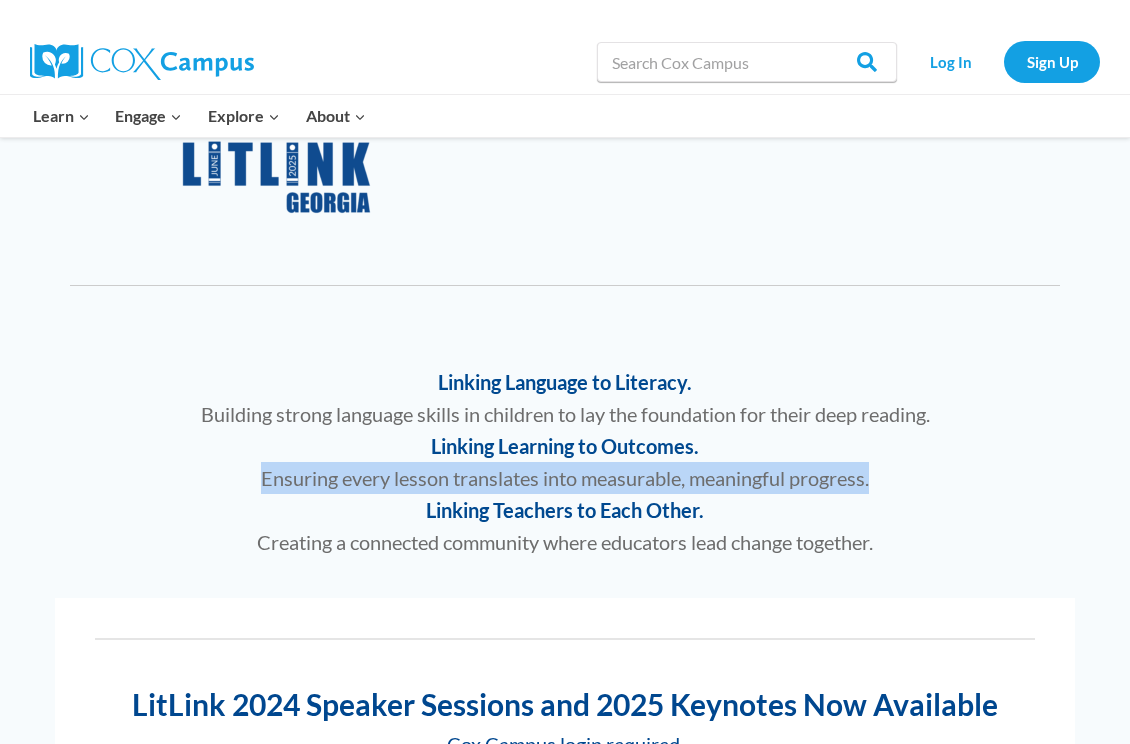 click on "Ensuring every lesson translates into measurable, meaningful progress." at bounding box center [565, 478] 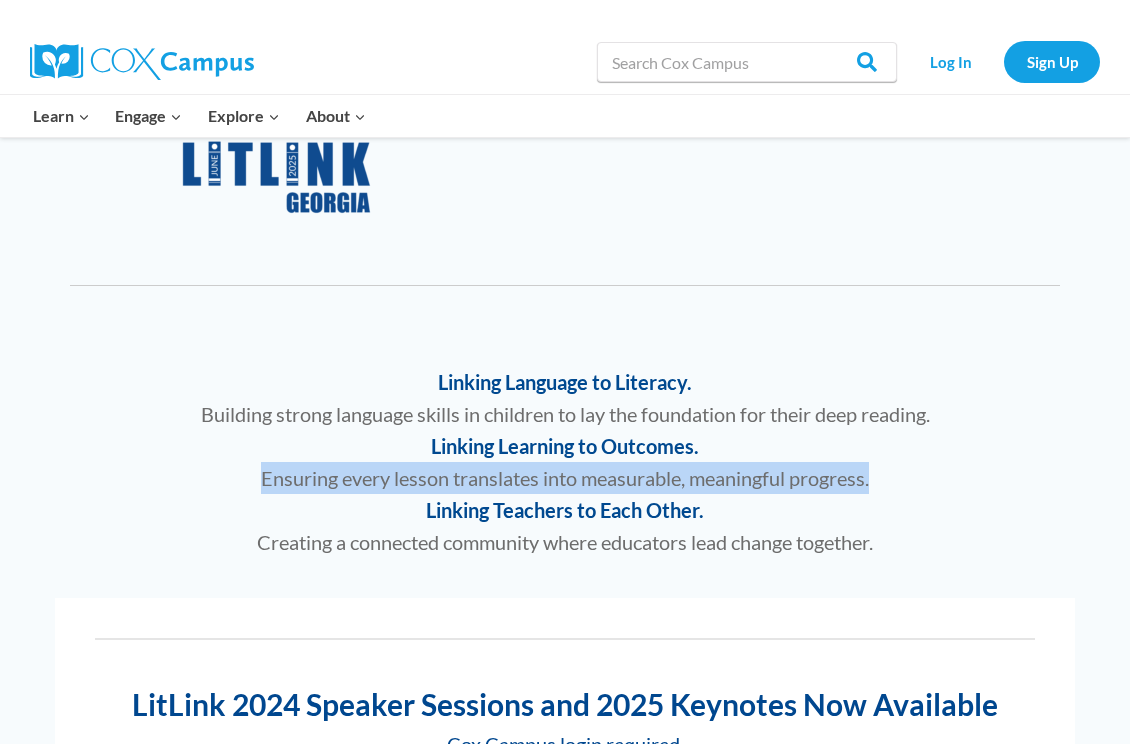 copy on "Ensuring every lesson translates into measurable, meaningful progress." 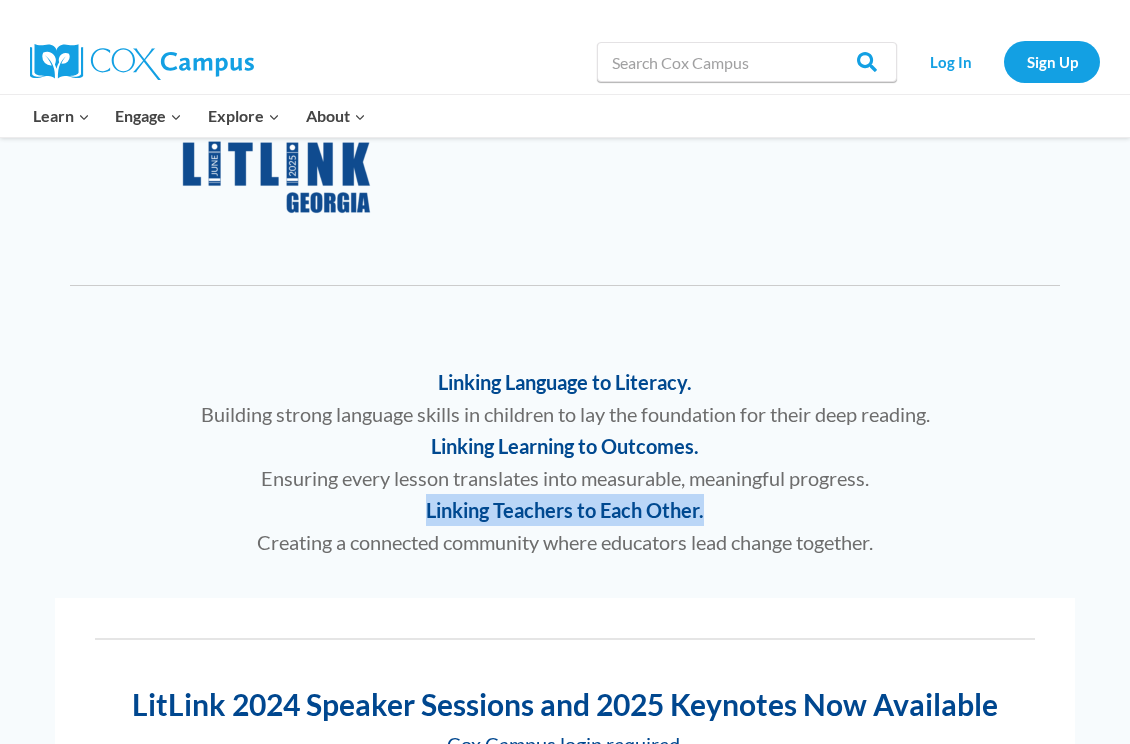 drag, startPoint x: 706, startPoint y: 514, endPoint x: 425, endPoint y: 505, distance: 281.1441 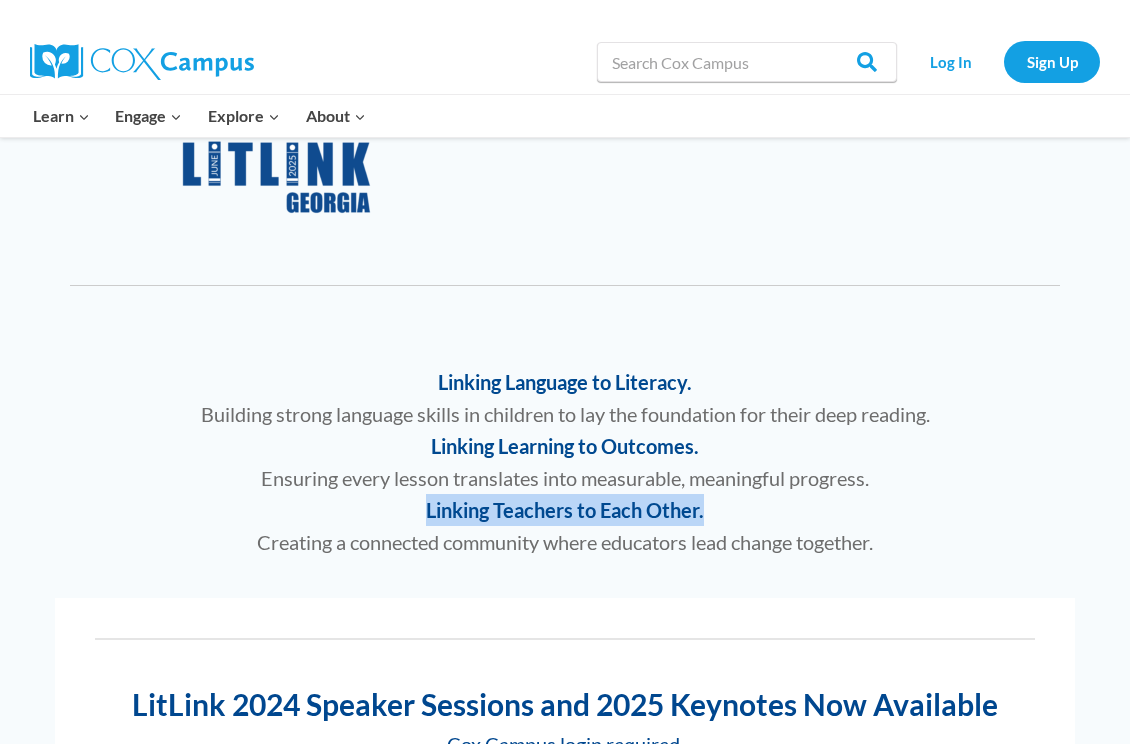 click on "Linking Teachers to Each Other." at bounding box center [565, 510] 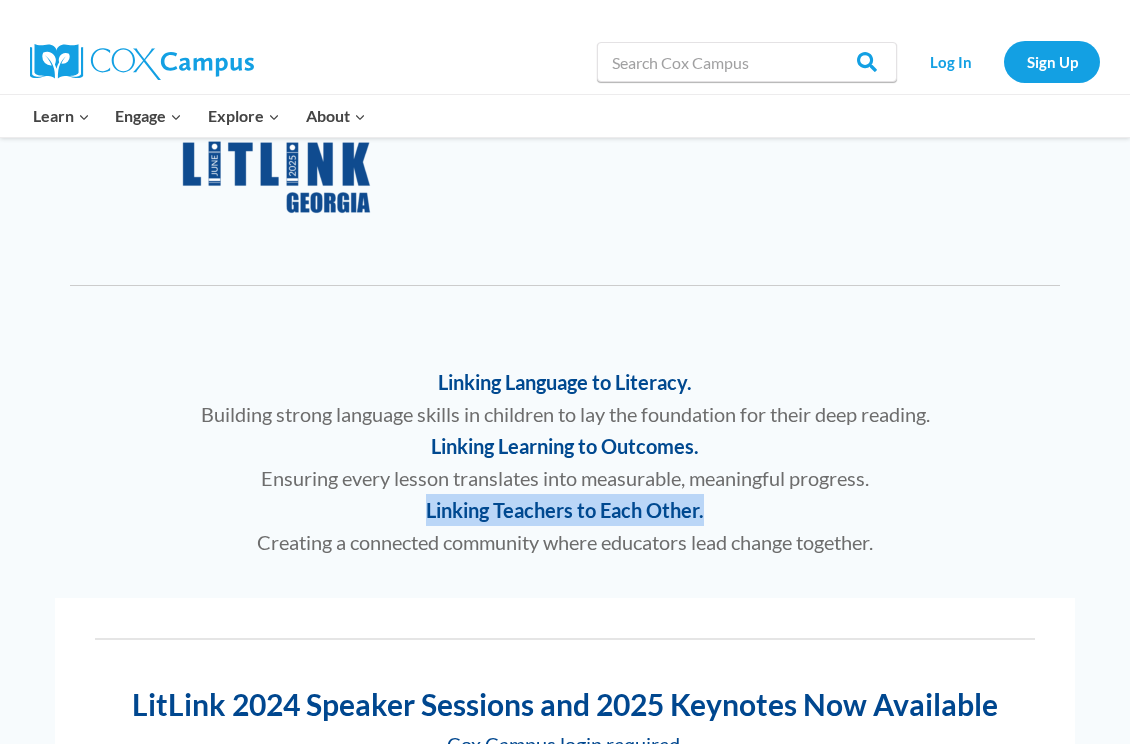 copy on "Linking Teachers to Each Other." 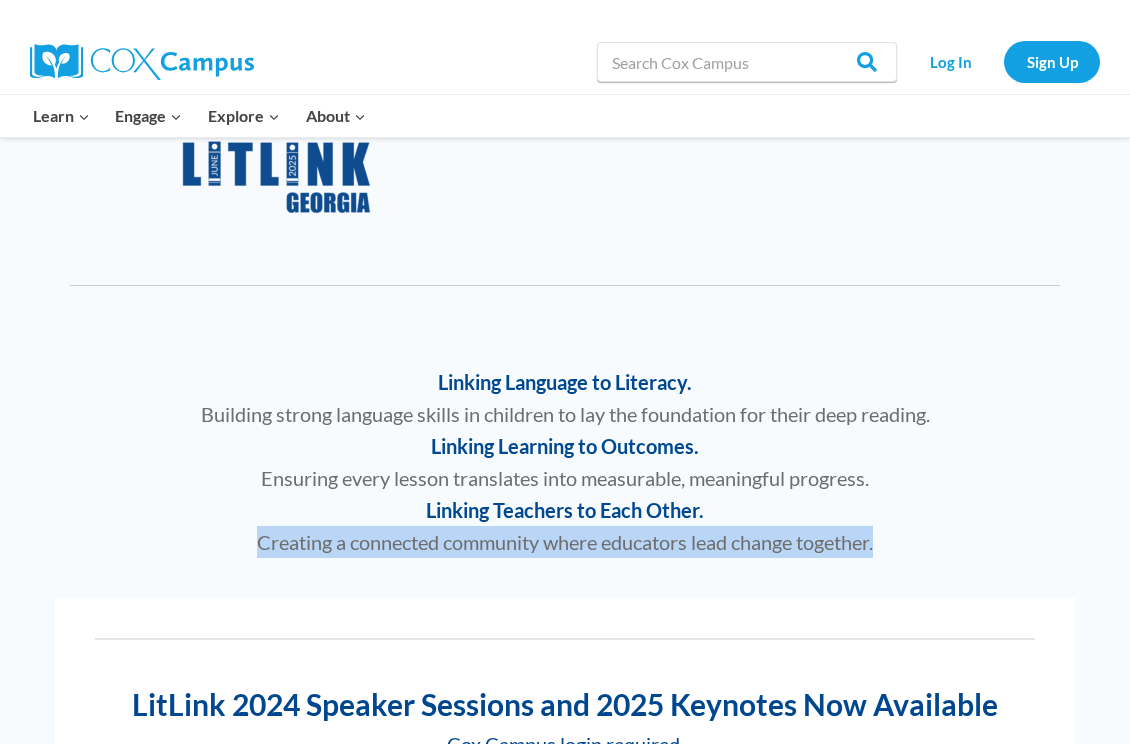 drag, startPoint x: 880, startPoint y: 545, endPoint x: 249, endPoint y: 537, distance: 631.0507 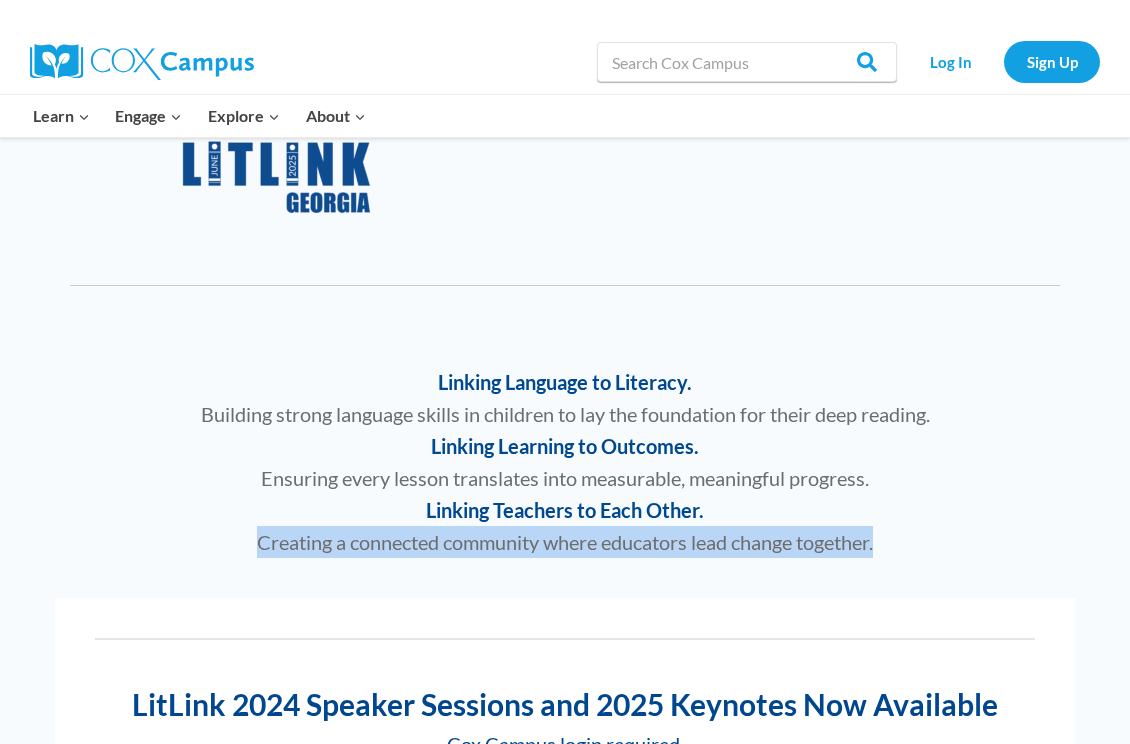 click on "Creating a connected community where educators lead change together." at bounding box center [565, 542] 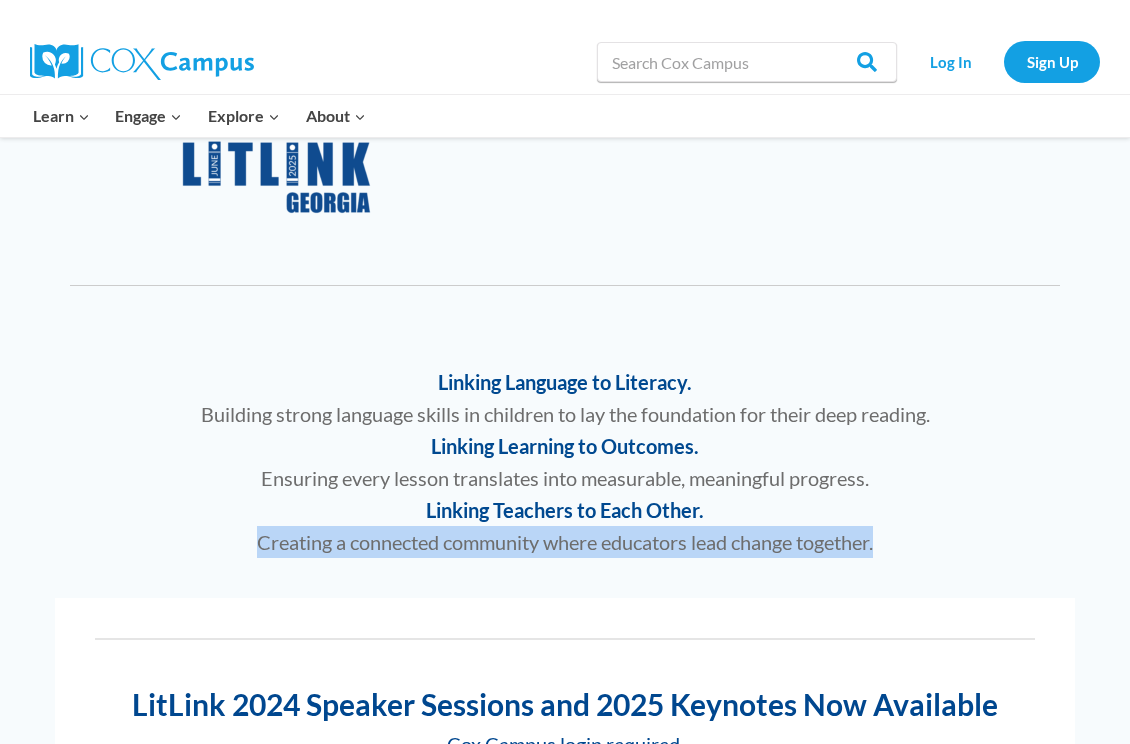 copy on "Creating a connected community where educators lead change together." 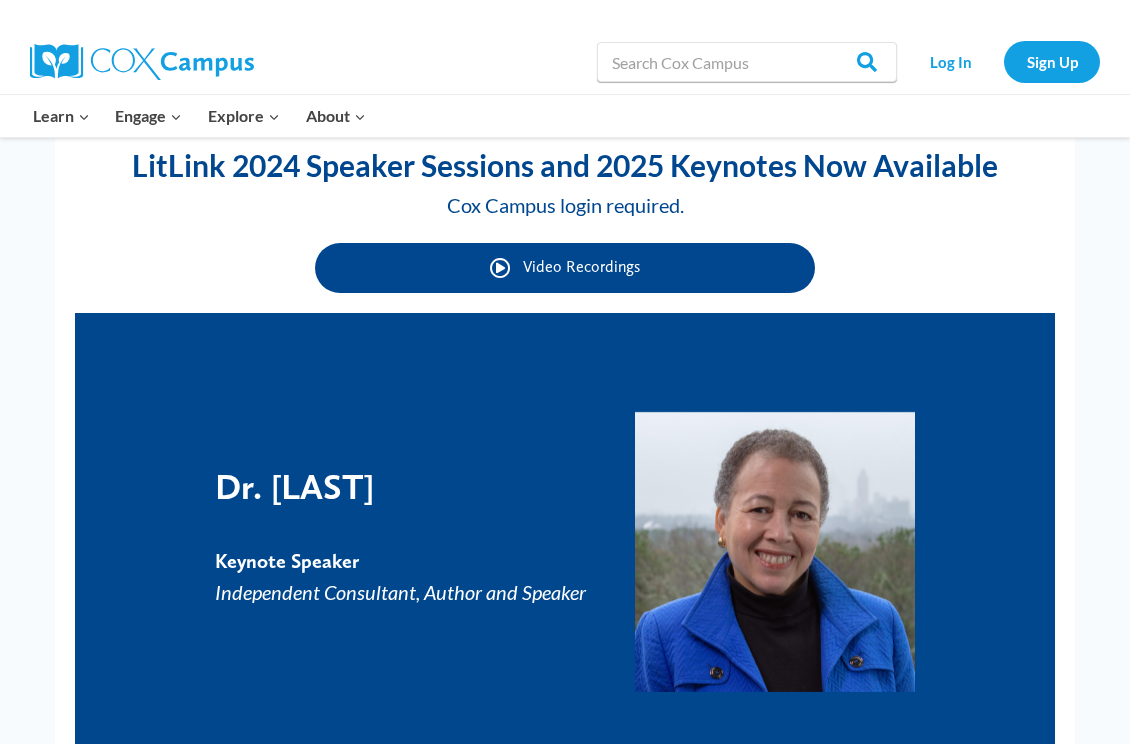 scroll, scrollTop: 937, scrollLeft: 0, axis: vertical 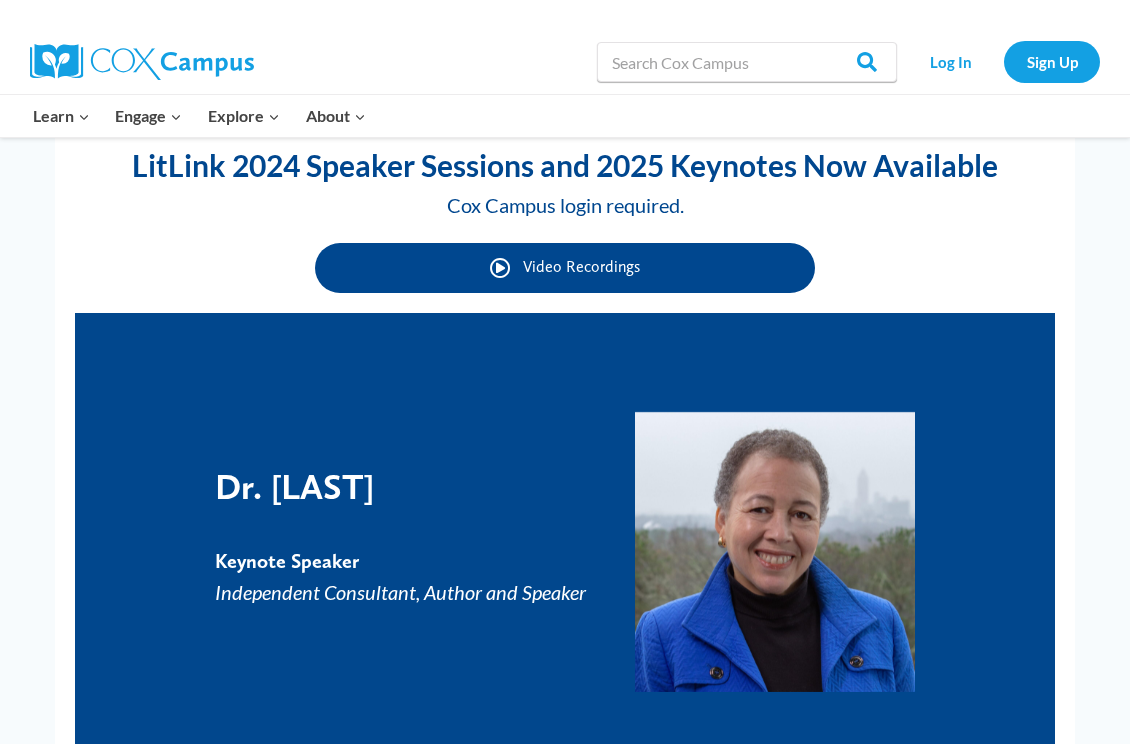 click on "Georgia LitLink [YEAR] Keynotes and Breakout Sessions" at bounding box center (565, 770) 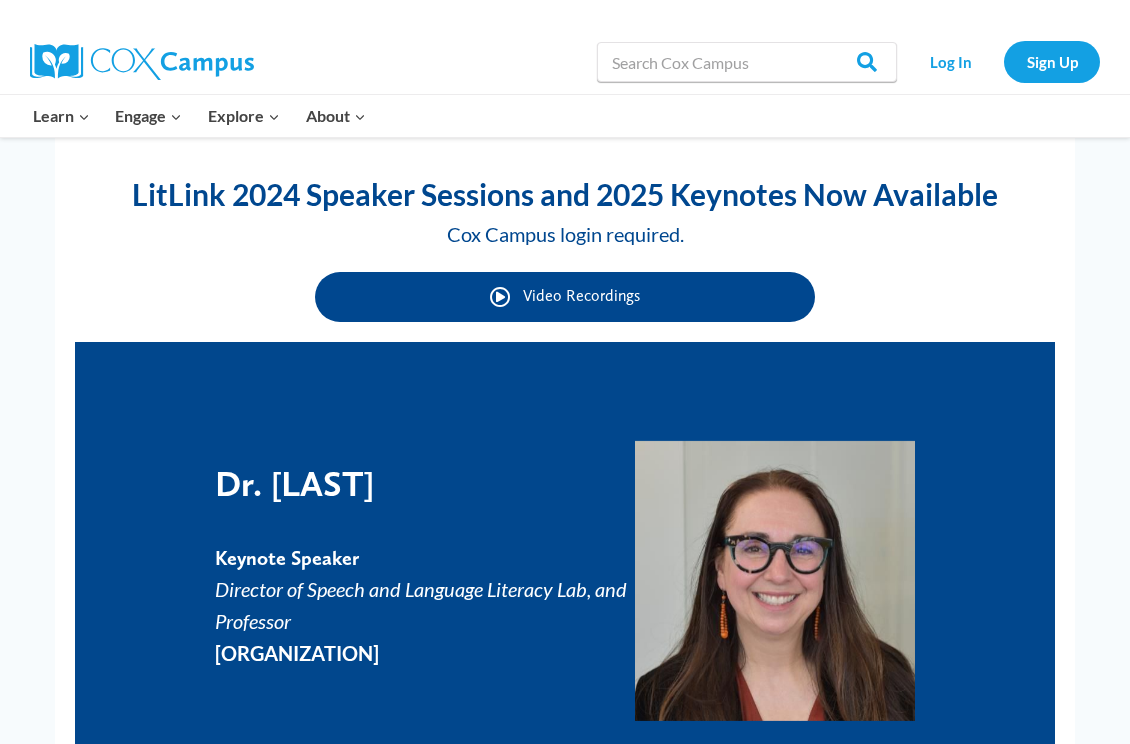 scroll, scrollTop: 808, scrollLeft: 0, axis: vertical 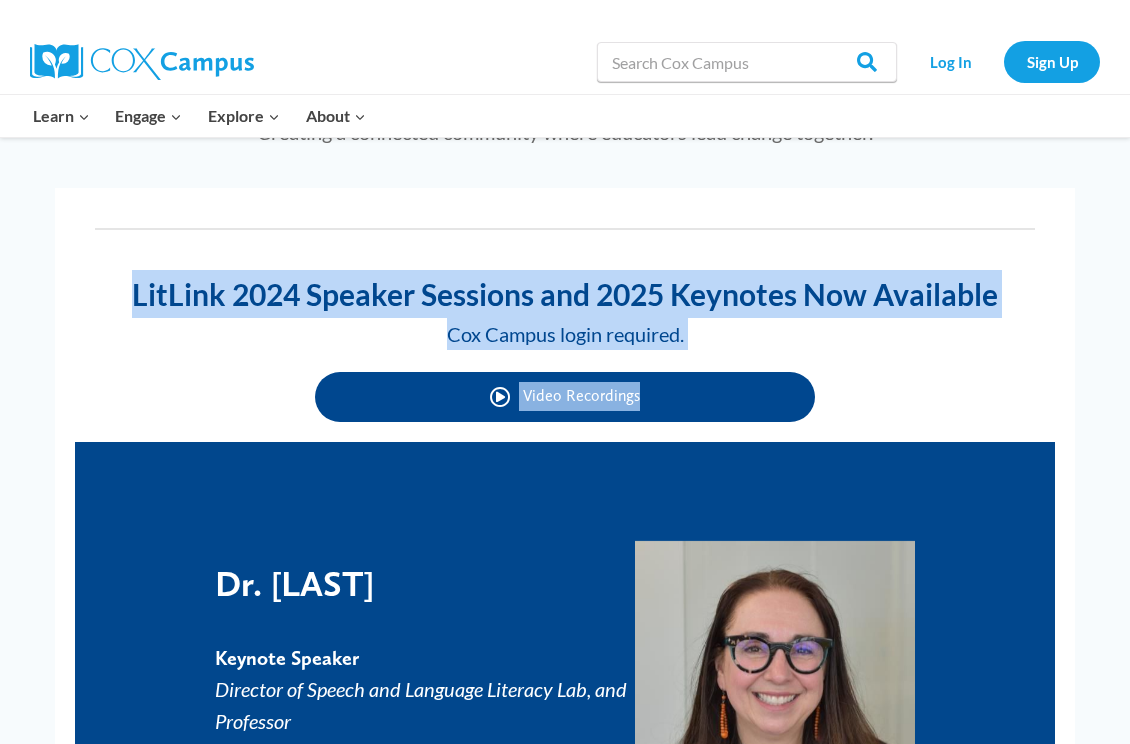 drag, startPoint x: 121, startPoint y: 276, endPoint x: 877, endPoint y: 410, distance: 767.7838 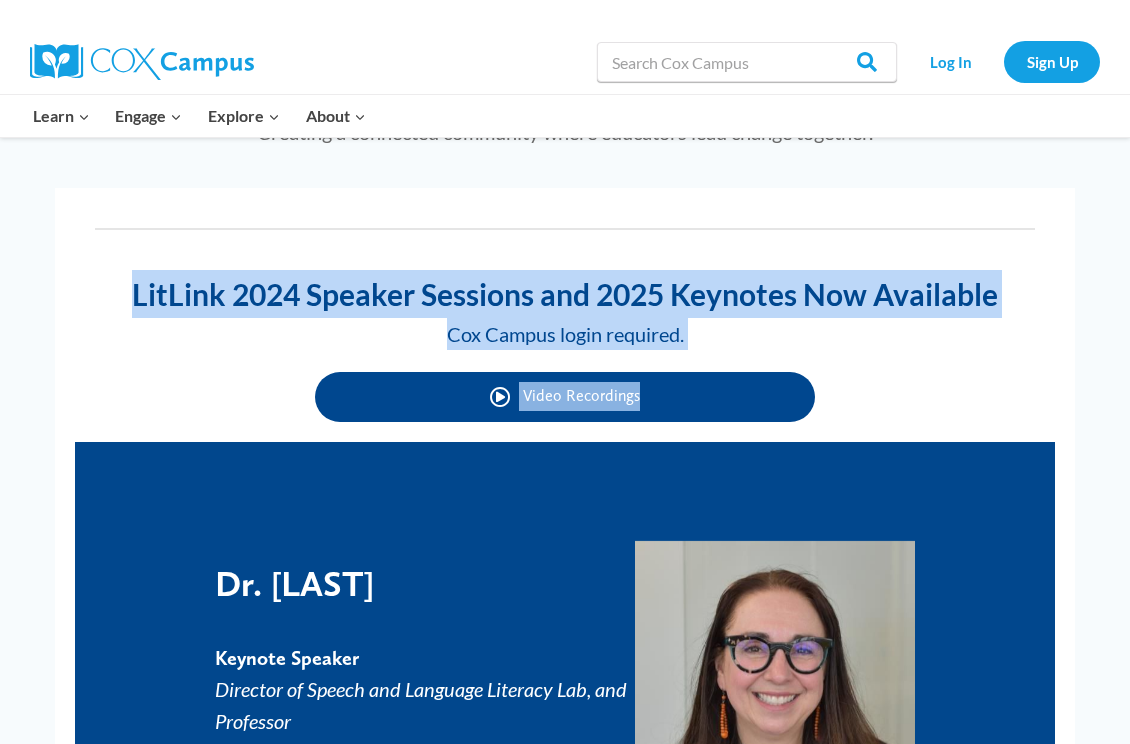 click on "LitLink [YEAR] Speaker Sessions and [YEAR] Keynotes Now Available
Cox Campus login required.
Video Recordings
Breakout Sessions More than 20 conference breakouts
Dr. [LAST] Keynote Speaker
Director
[LOCATION]
Dr. [LAST] Keynote Speaker
Independent Consultant, Author and Speaker
Dr. [LAST] Keynote Speaker
Director of Speech and Language Literacy Lab, and Professor
[ORGANIZATION]
[FIRST] [LAST] Keynote Speaker
Head of [ORGANIZATION] for Learning and Research
Former State Literacy Director (K-12), [STATE] Department of Education
Breakout Sessions More than 20 conference breakouts
Dr. [LAST] Keynote Speaker
Director
1" at bounding box center (565, 604) 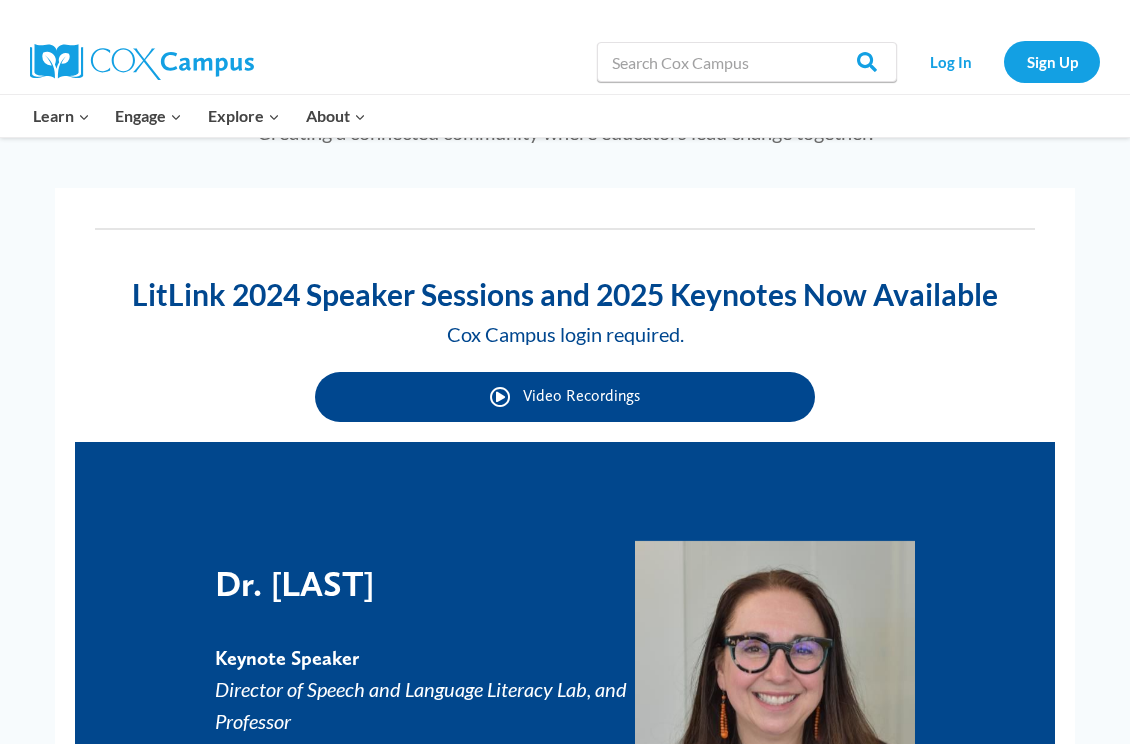 click on "LitLink 2024 Speaker Sessions and 2025 Keynotes Now Available
Cox Campus login required." at bounding box center [565, 301] 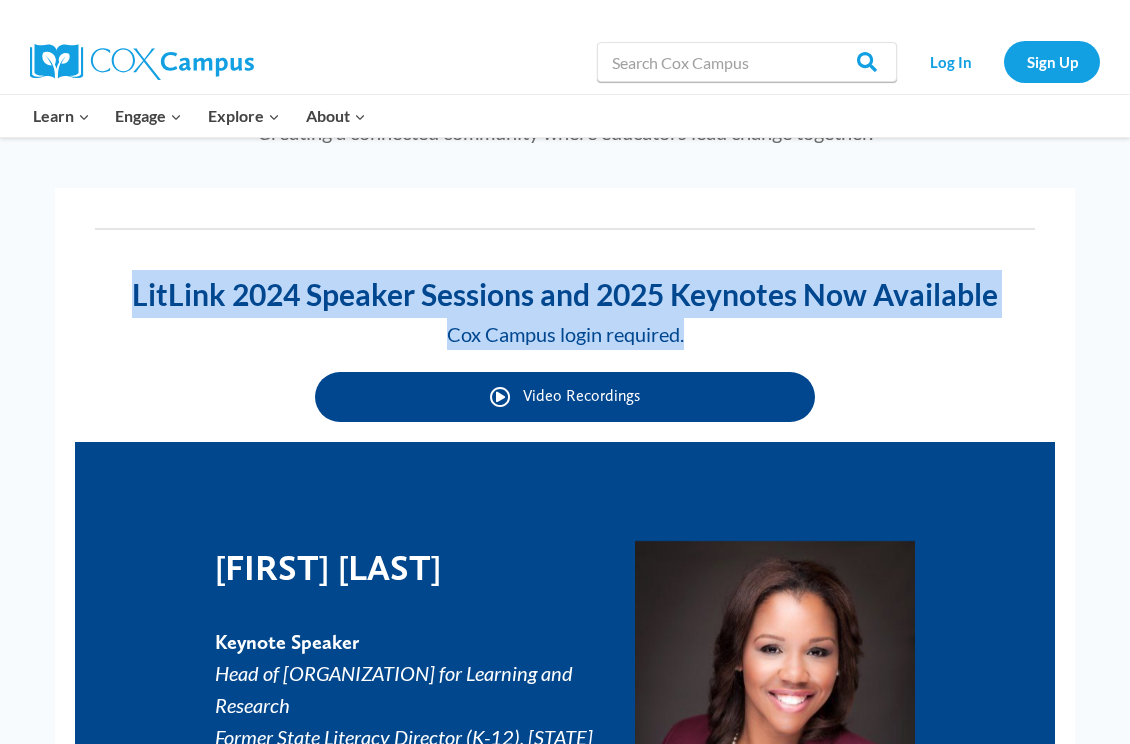 drag, startPoint x: 140, startPoint y: 288, endPoint x: 722, endPoint y: 320, distance: 582.8791 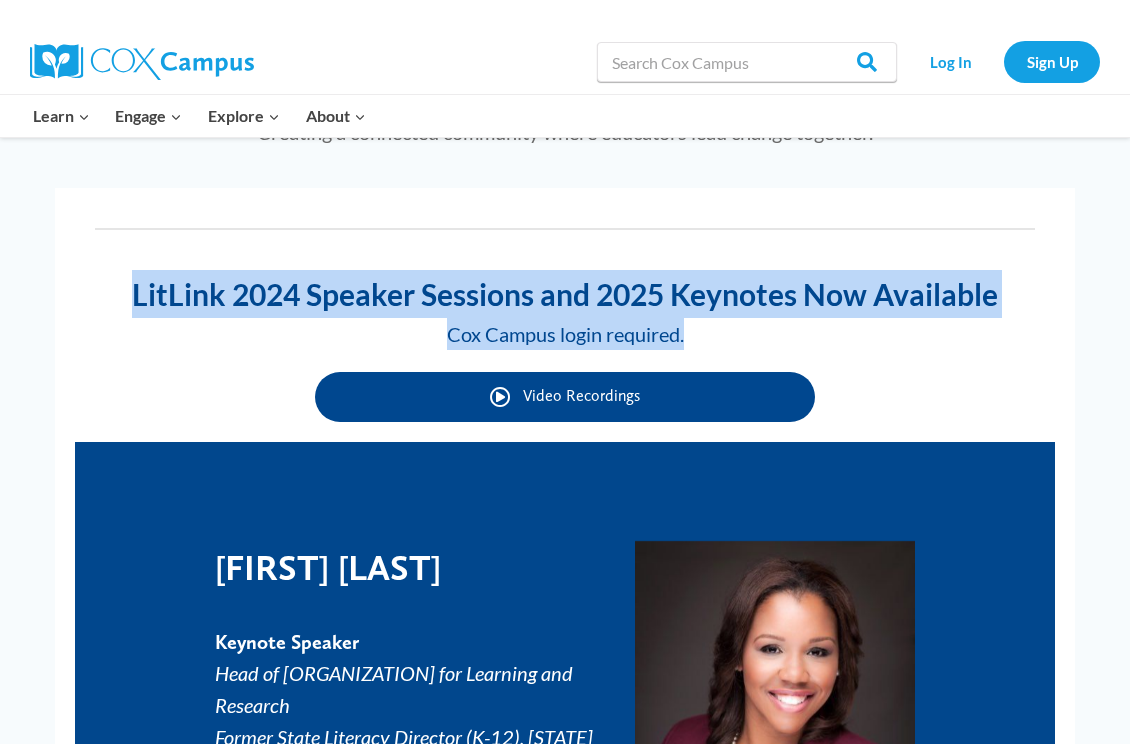 click on "LitLink 2024 Speaker Sessions and 2025 Keynotes Now Available
Cox Campus login required." at bounding box center [565, 310] 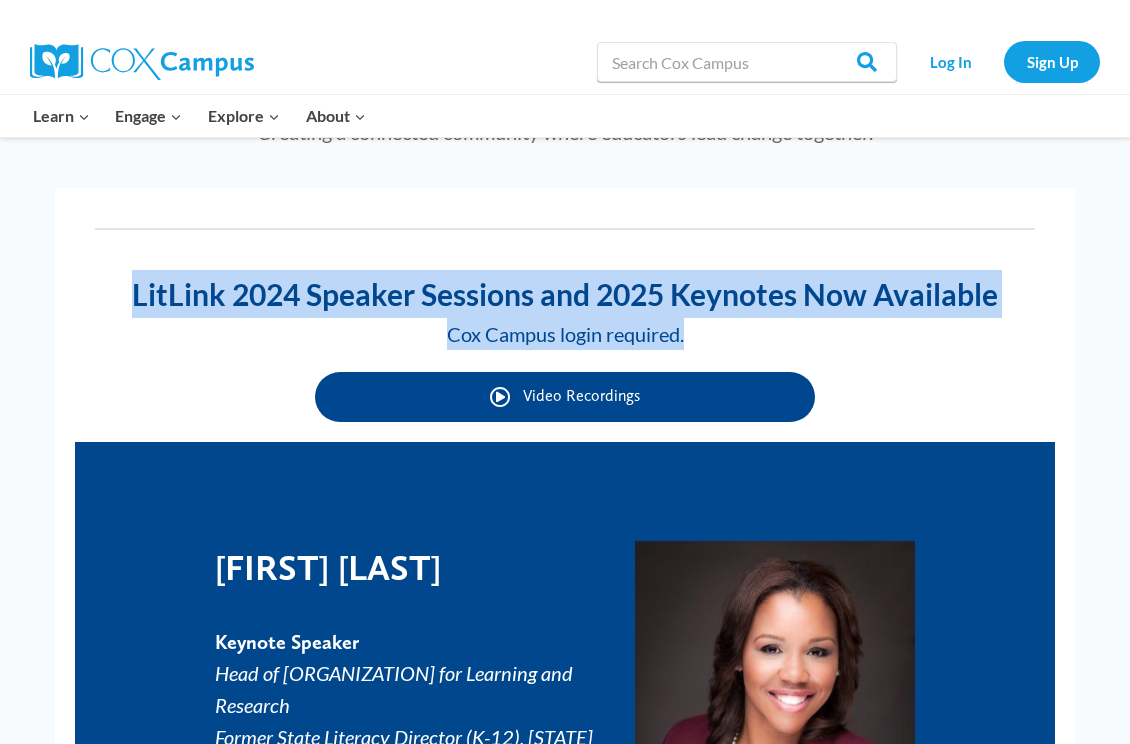 copy on "LitLink 2024 Speaker Sessions and 2025 Keynotes Now Available
Cox Campus login required." 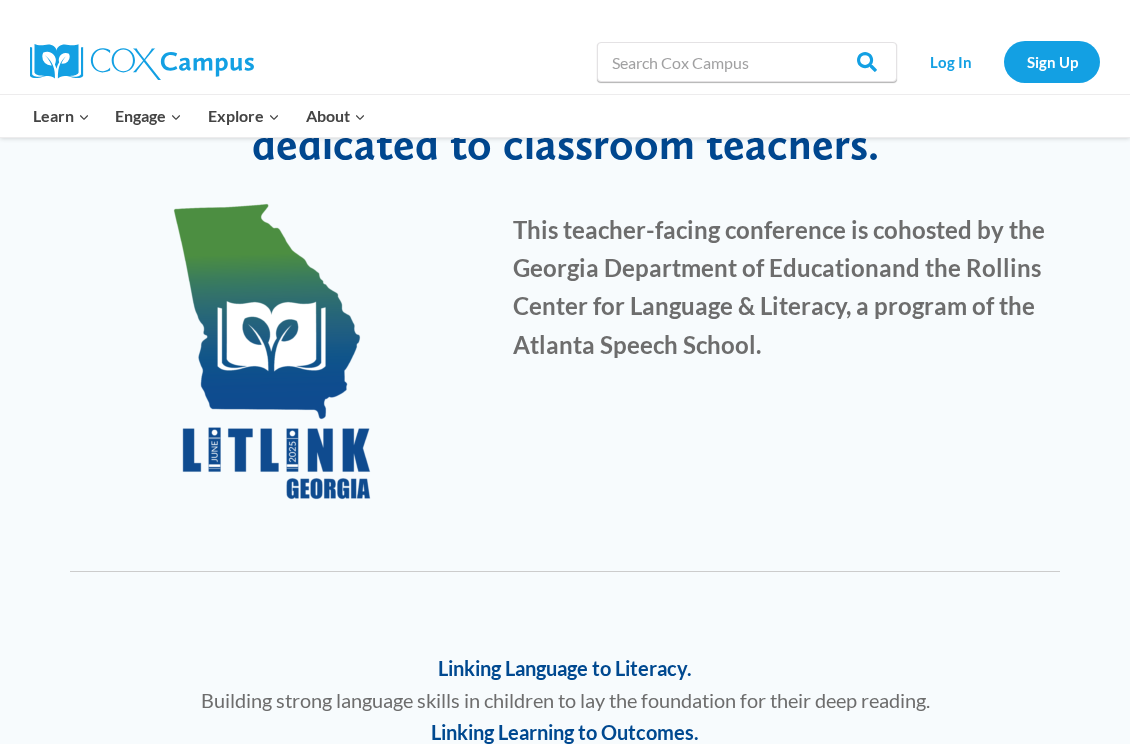 scroll, scrollTop: 120, scrollLeft: 0, axis: vertical 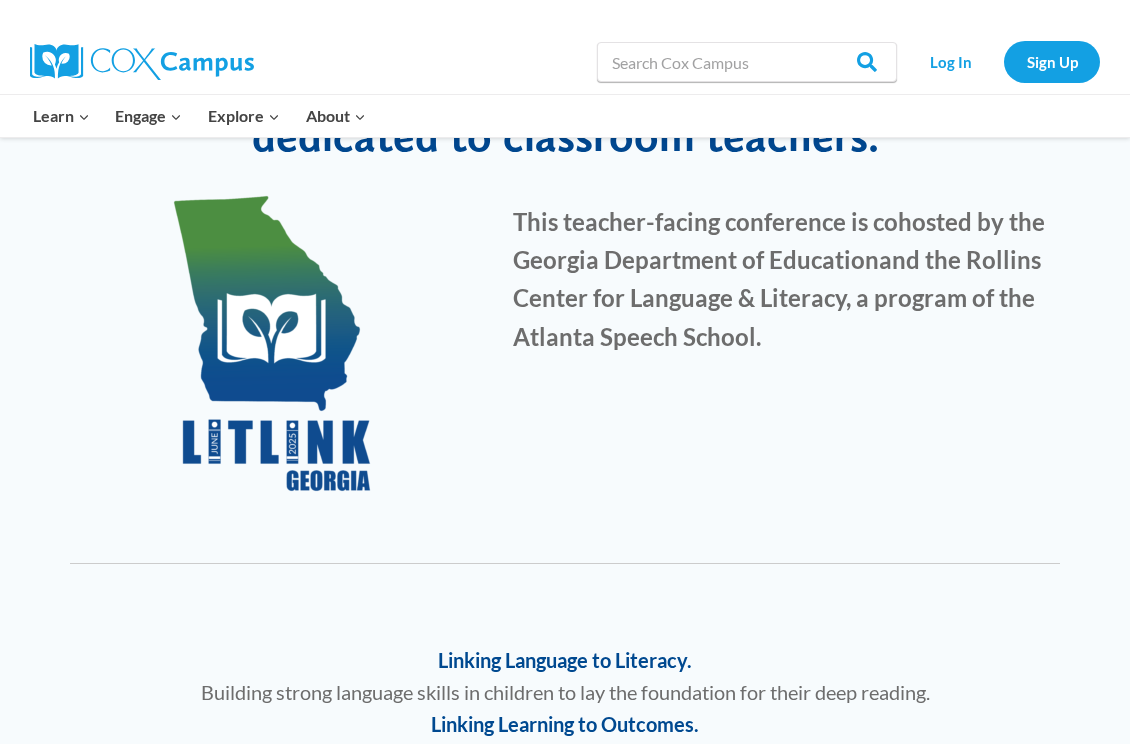click on "Georgia LitLink: Our state’s literacy conference dedicated to classroom teachers.
​ This teacher-facing conference is cohosted by the Georgia Department of Education and the Rollins Center for Language & Literacy, a program of the Atlanta Speech School." at bounding box center (565, 270) 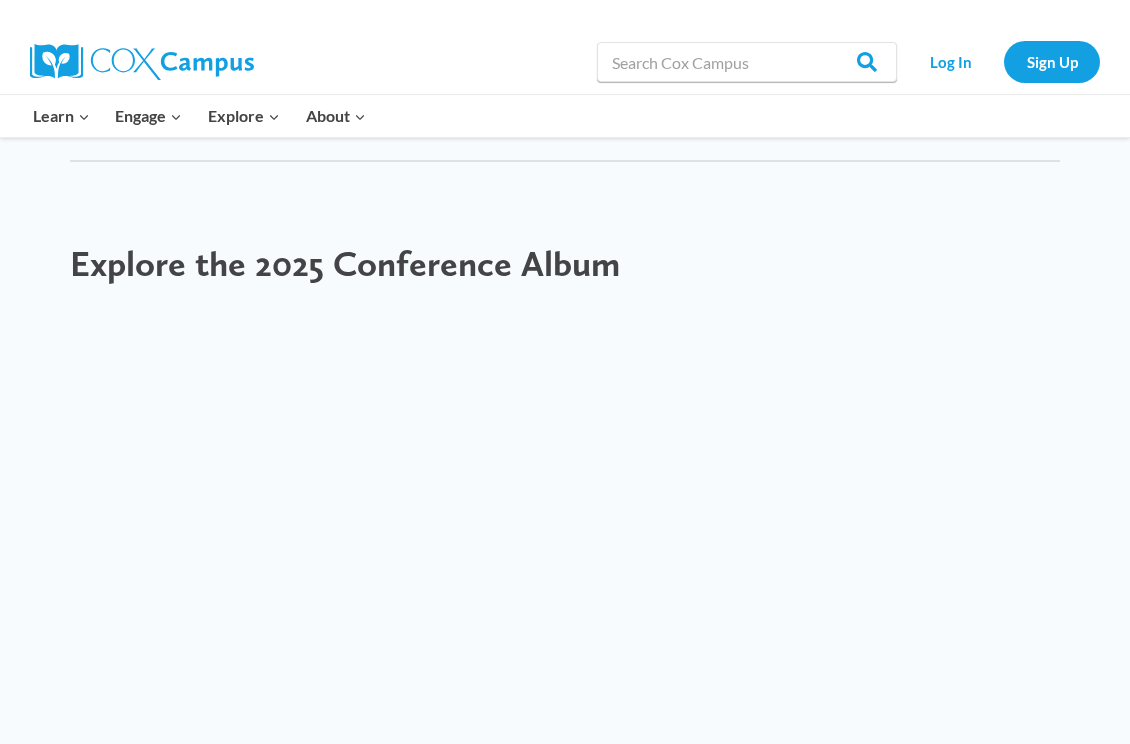 scroll, scrollTop: 2636, scrollLeft: 0, axis: vertical 